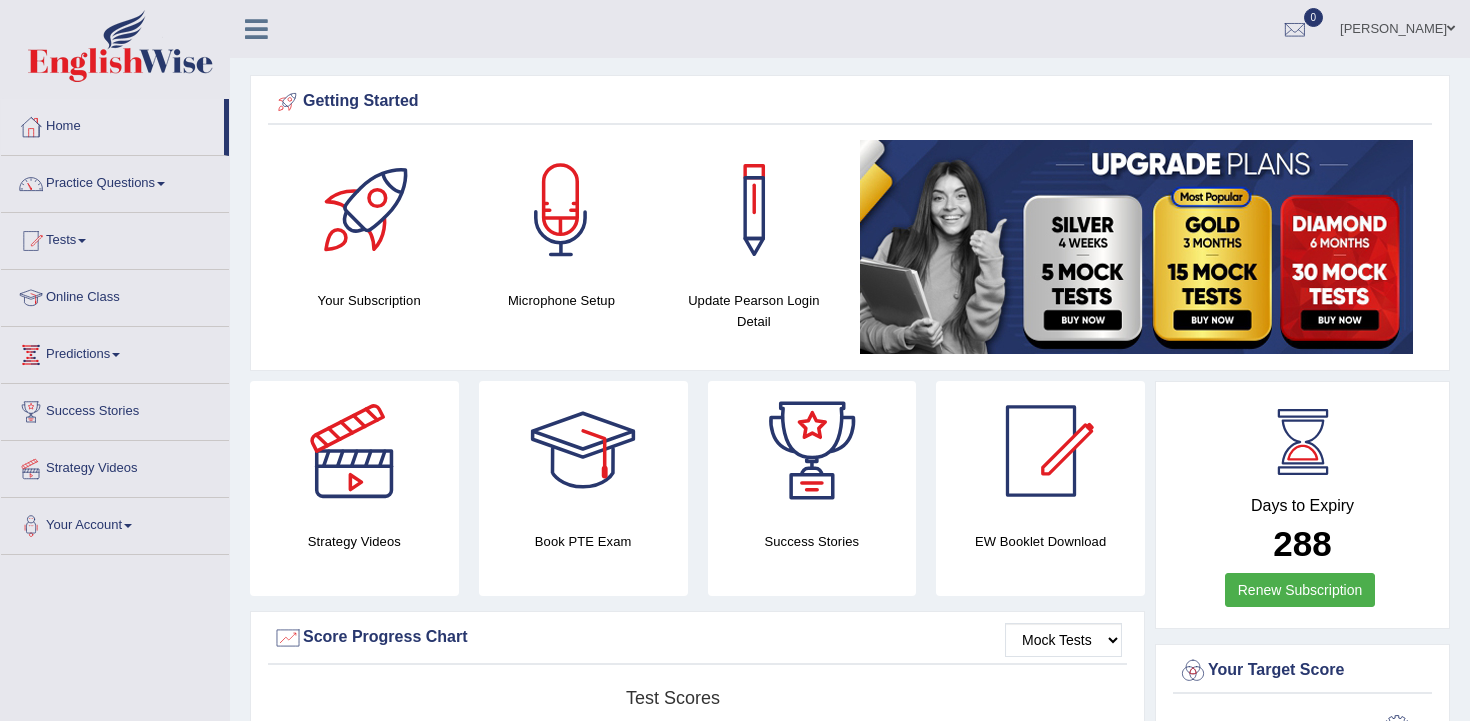scroll, scrollTop: 0, scrollLeft: 0, axis: both 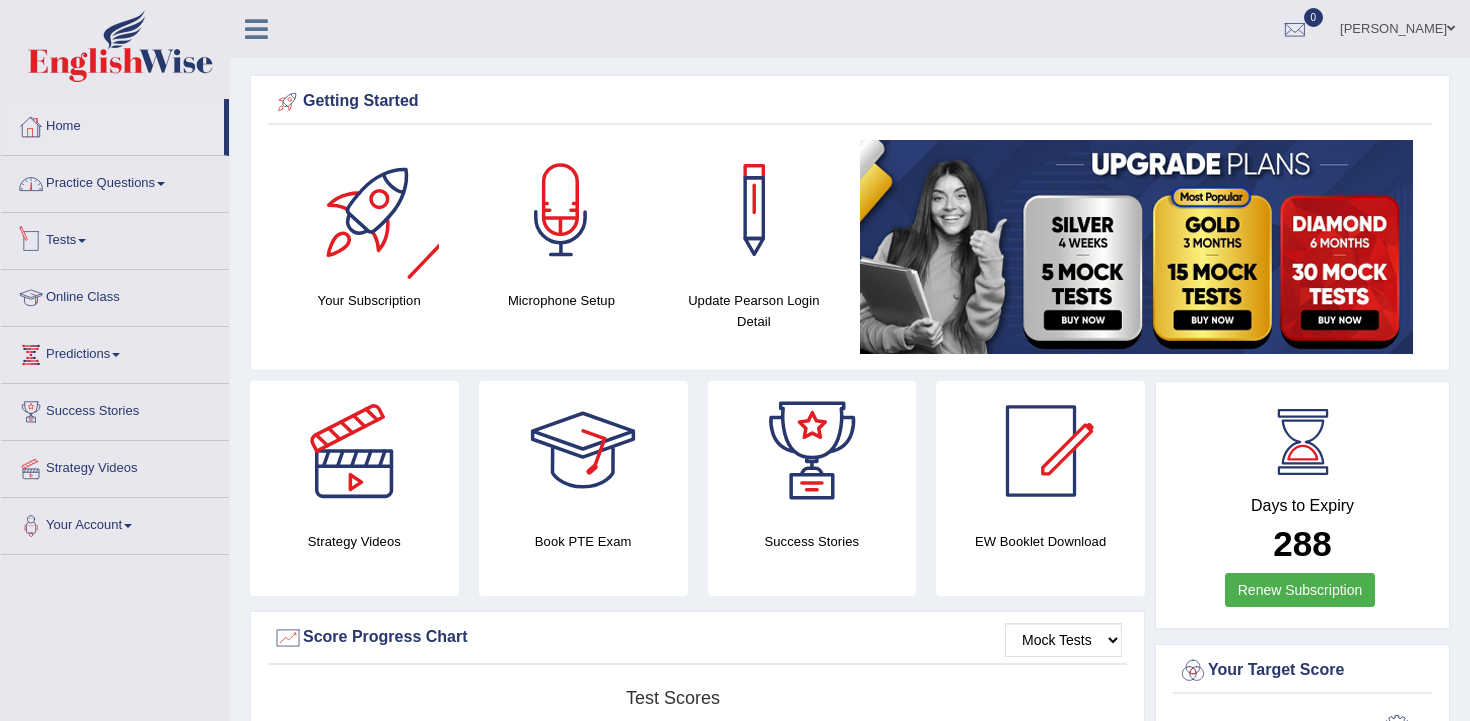 click on "Home" at bounding box center (112, 124) 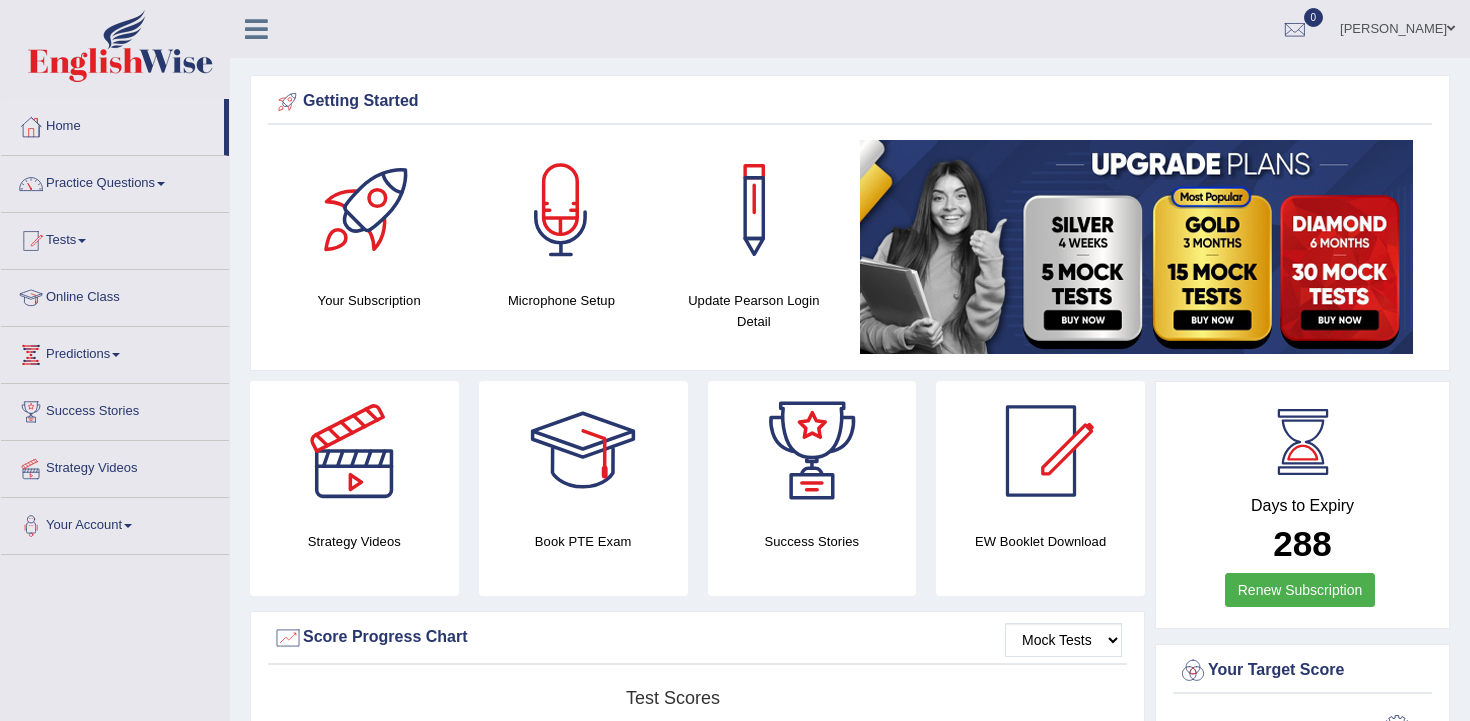 scroll, scrollTop: 0, scrollLeft: 0, axis: both 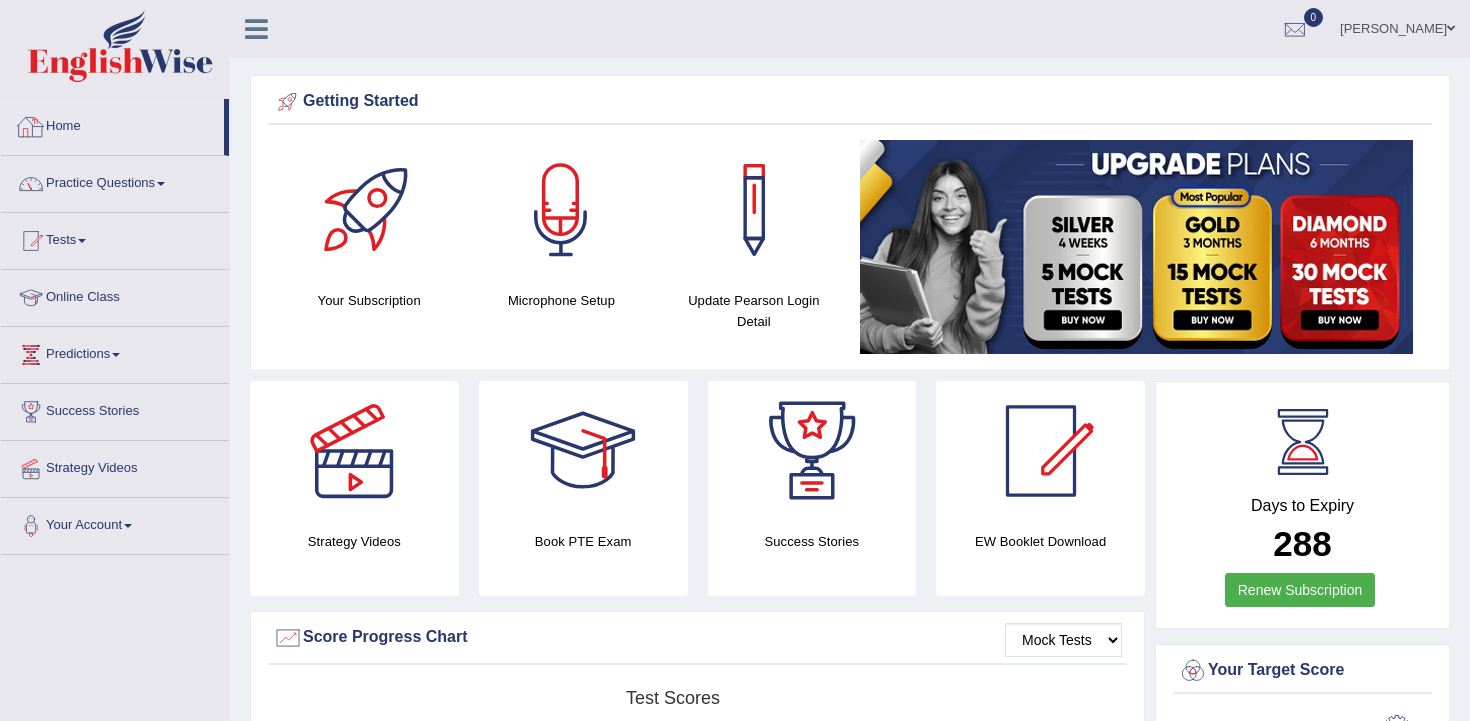 click on "Home" at bounding box center [112, 124] 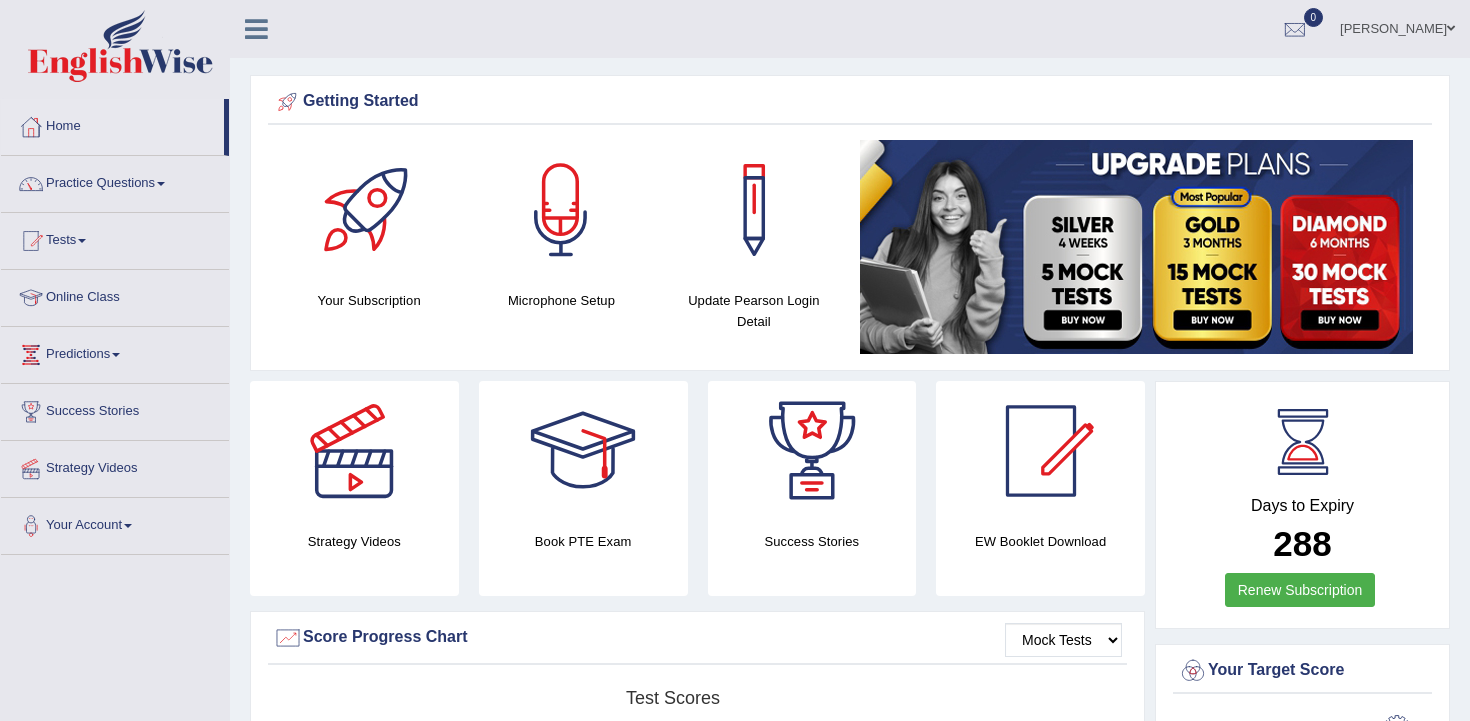 scroll, scrollTop: 0, scrollLeft: 0, axis: both 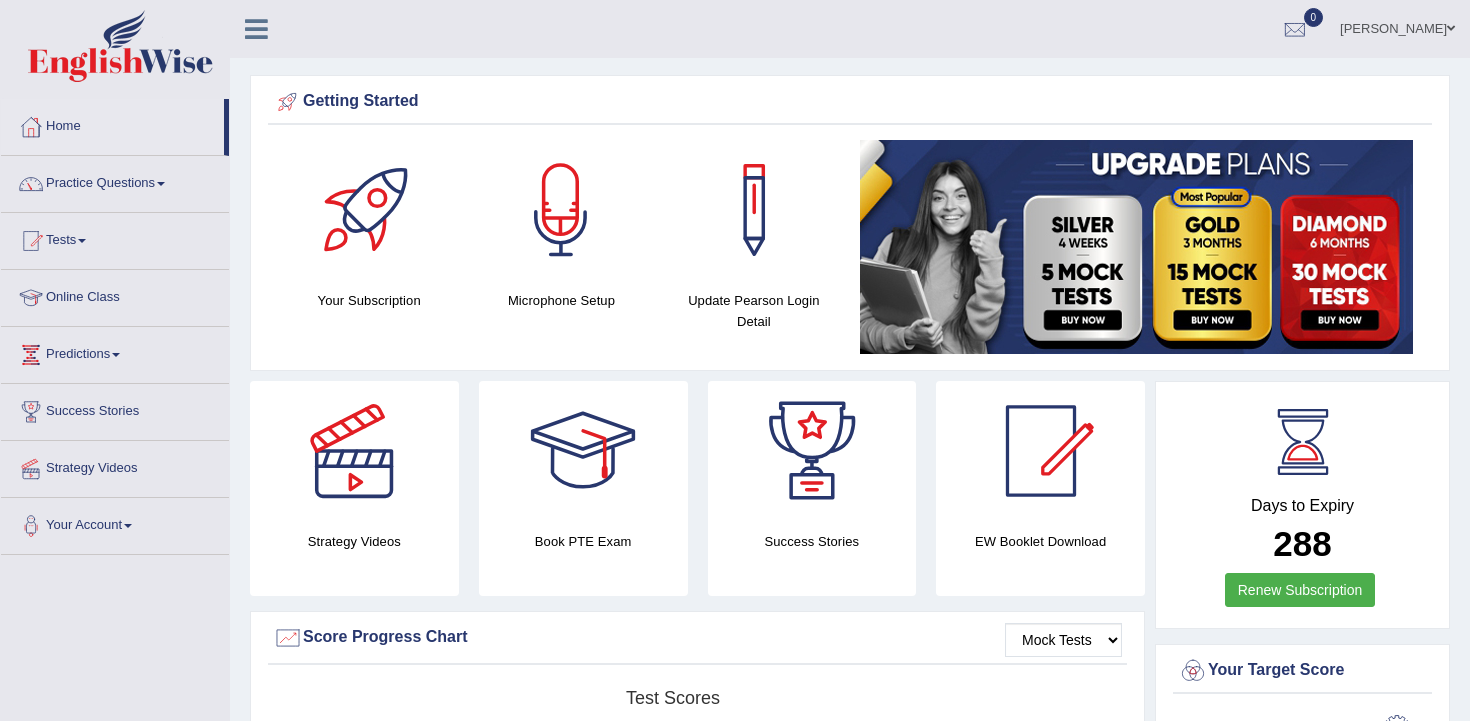 click on "Home" at bounding box center (112, 124) 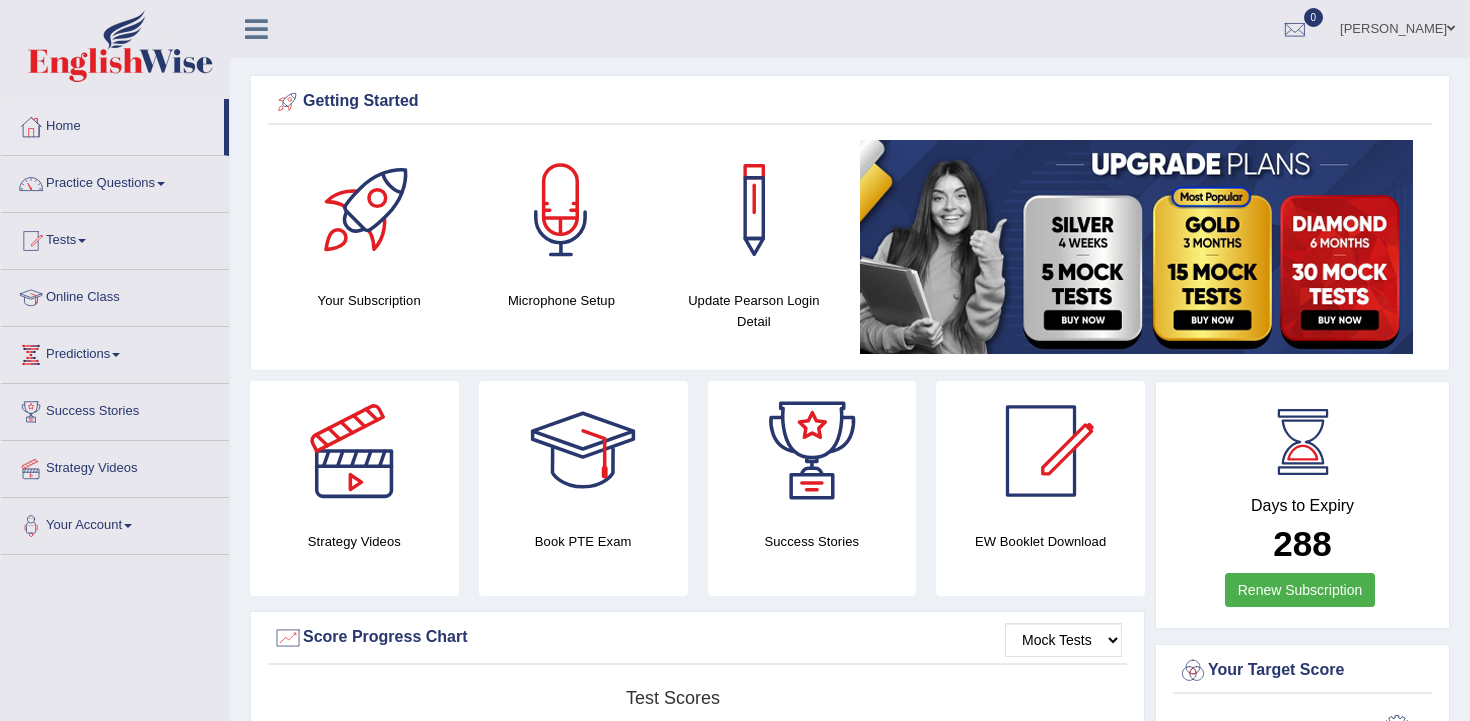 scroll, scrollTop: 0, scrollLeft: 0, axis: both 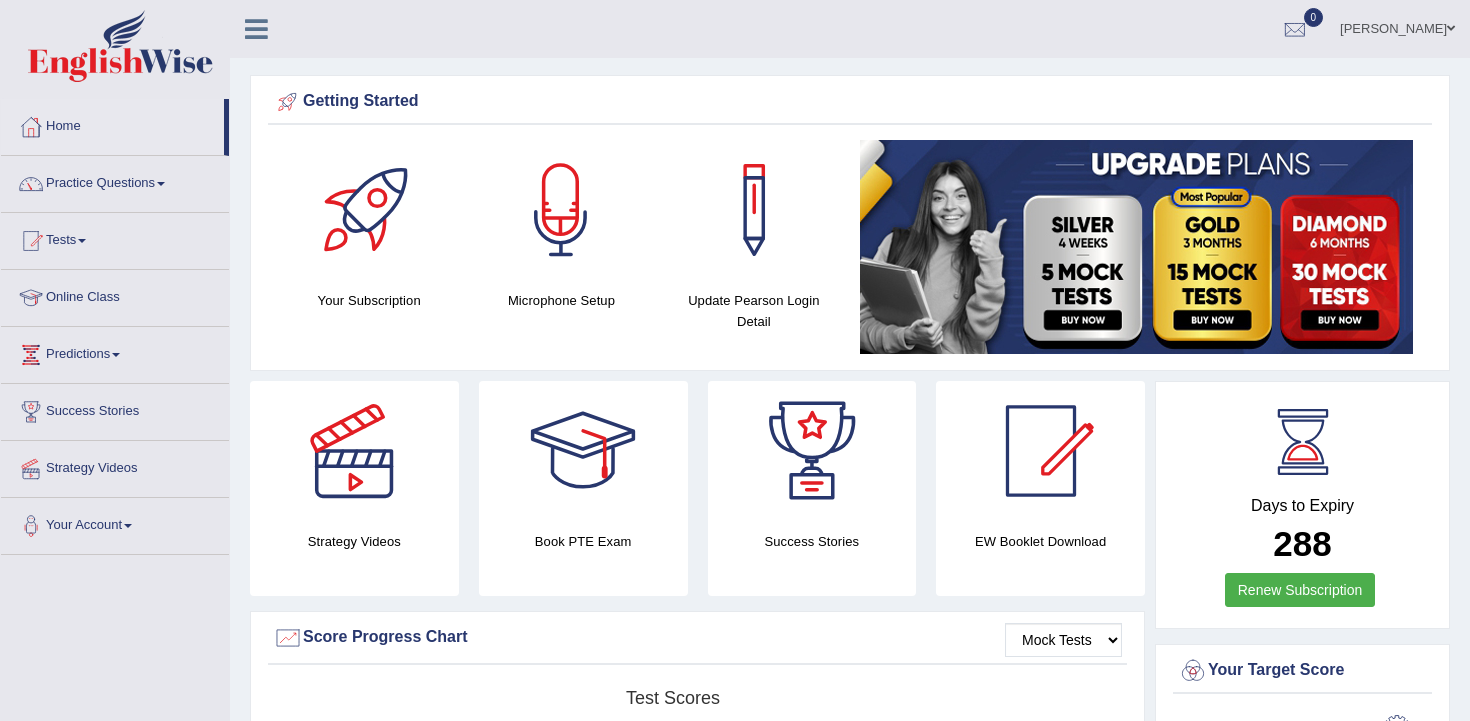 click on "Home" at bounding box center (112, 124) 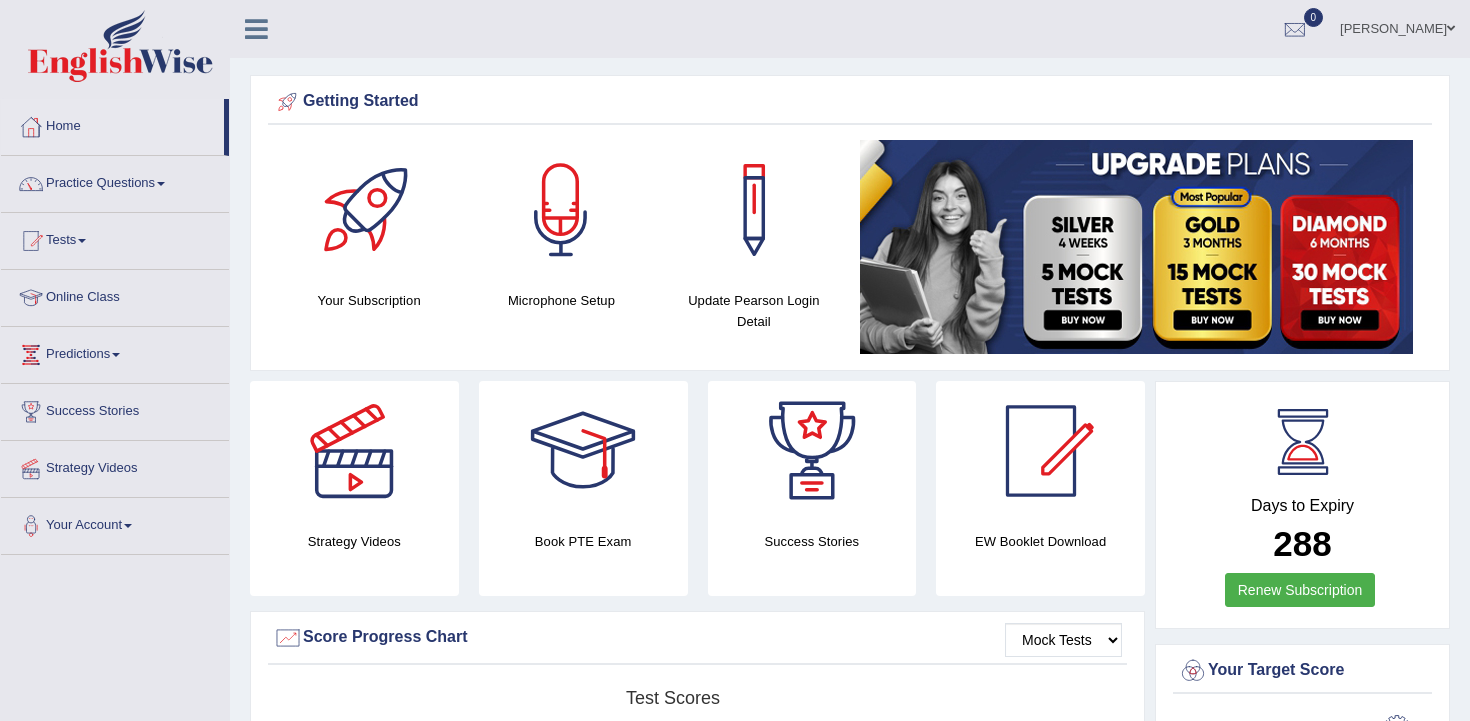 scroll, scrollTop: 0, scrollLeft: 0, axis: both 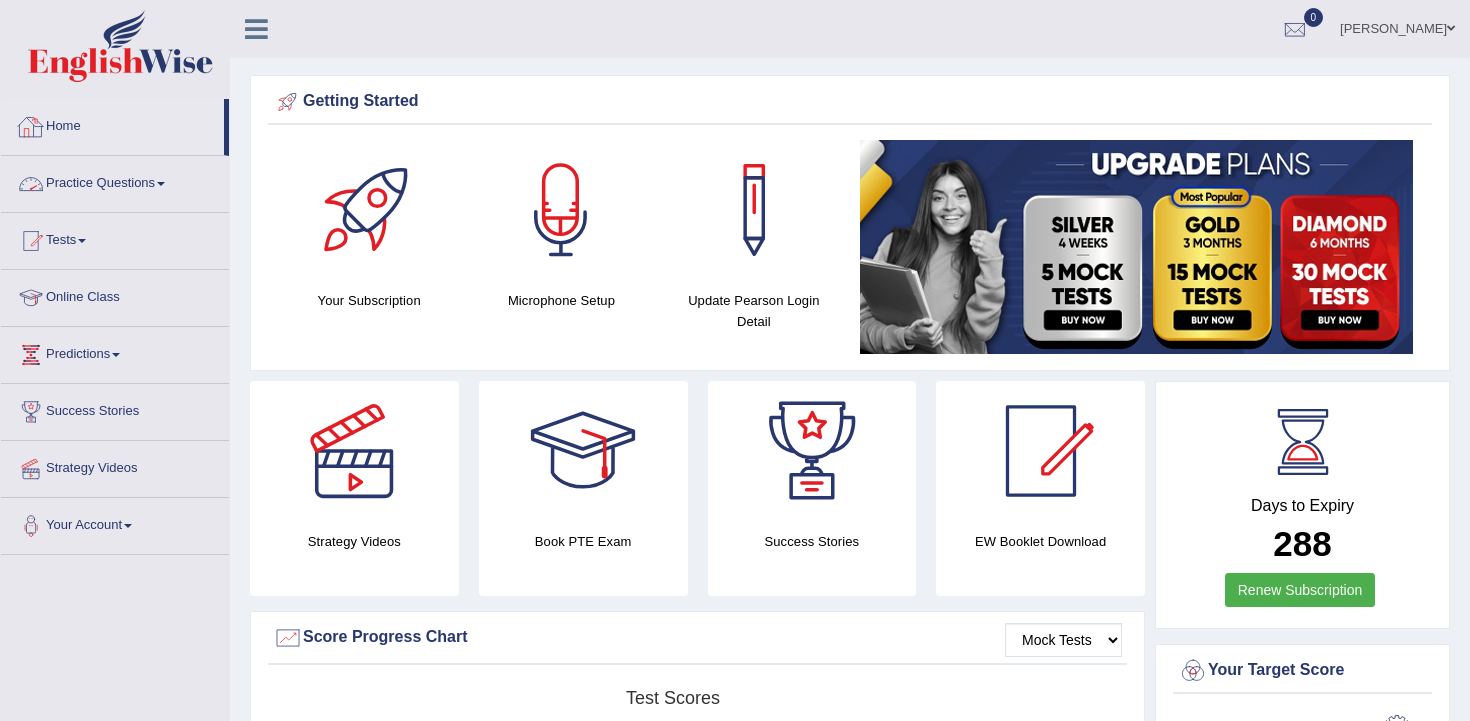 click on "Home" at bounding box center (112, 124) 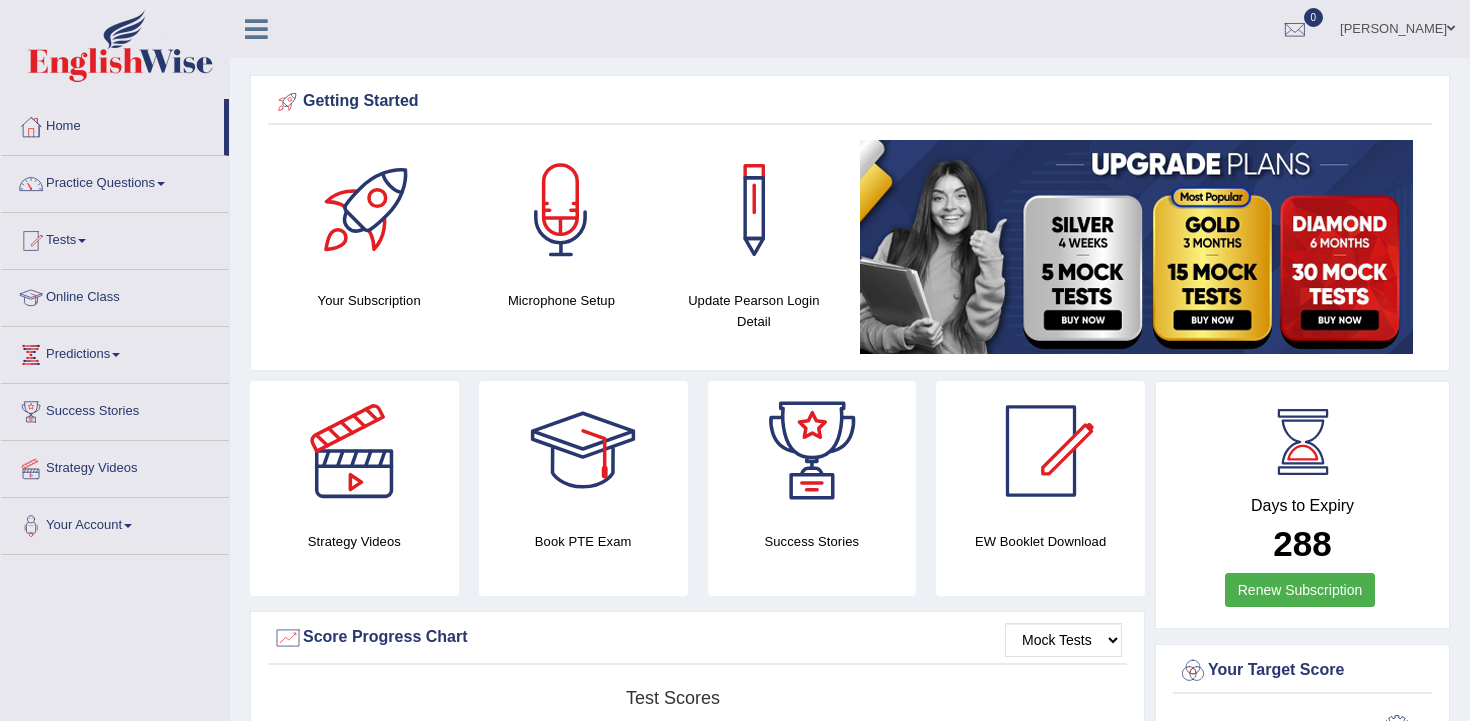 scroll, scrollTop: 0, scrollLeft: 0, axis: both 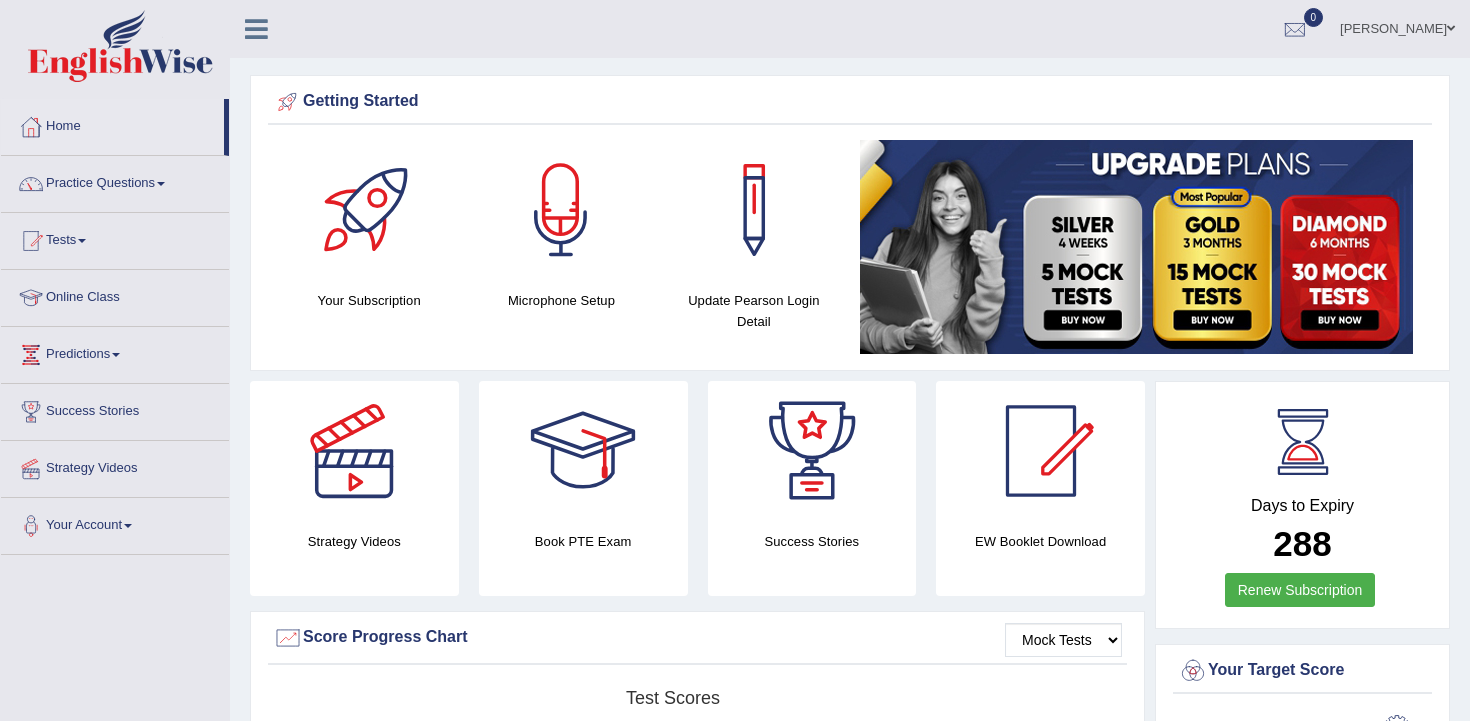 click on "Home" at bounding box center (112, 124) 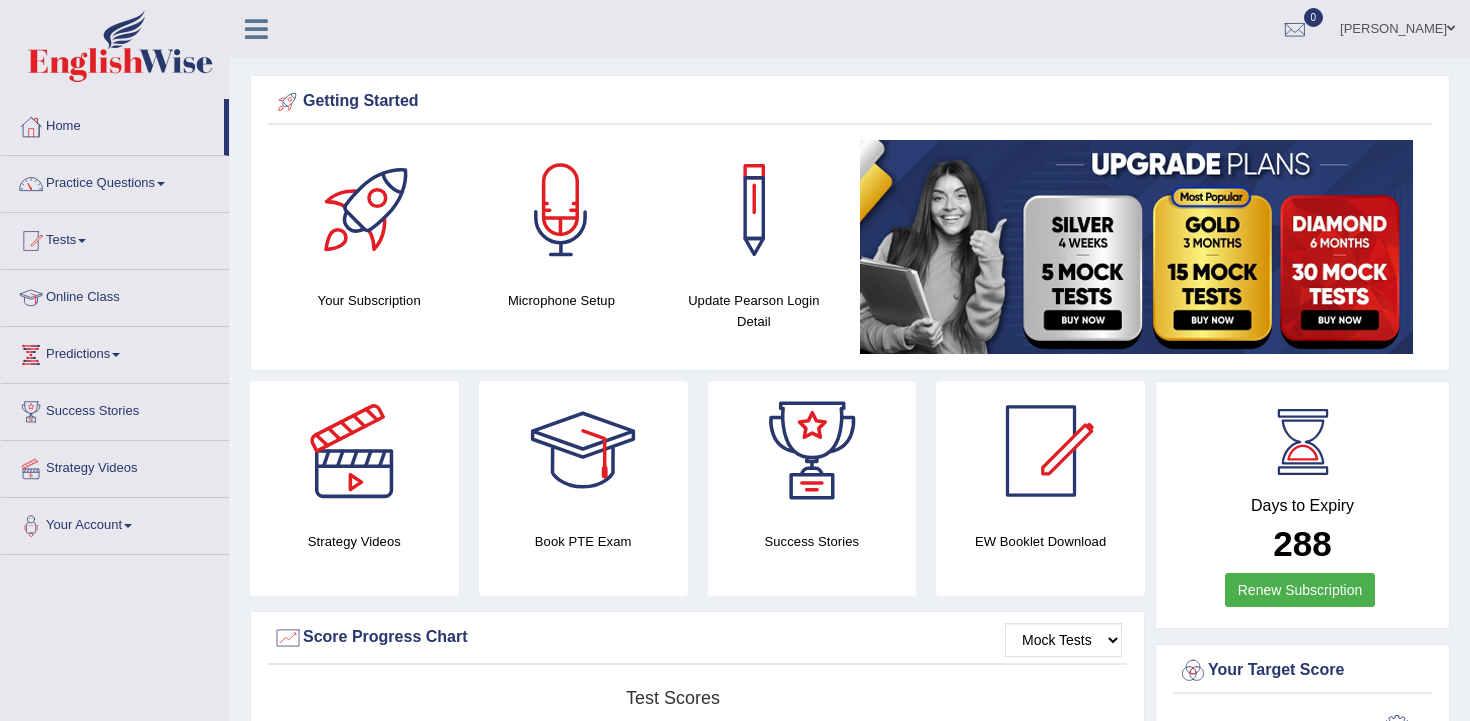scroll, scrollTop: 0, scrollLeft: 0, axis: both 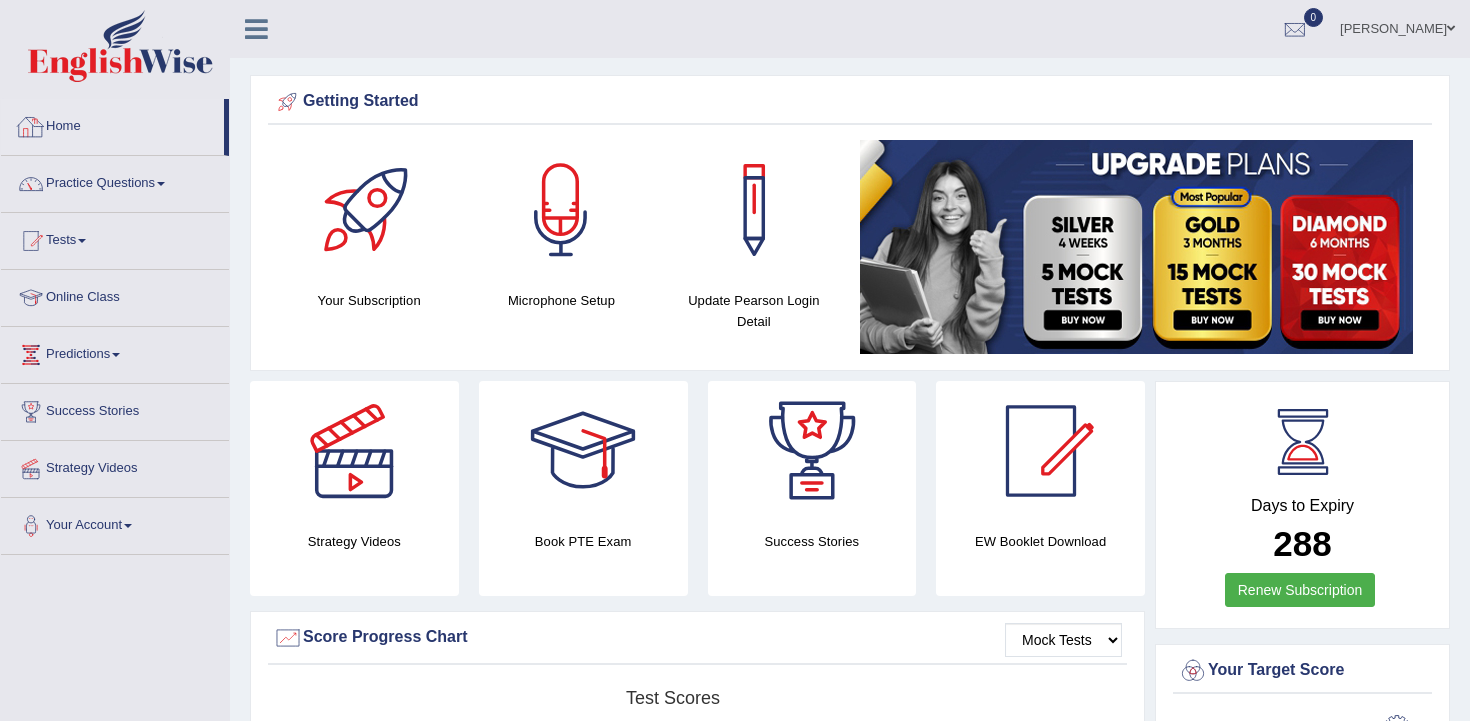 click on "Home" at bounding box center [112, 124] 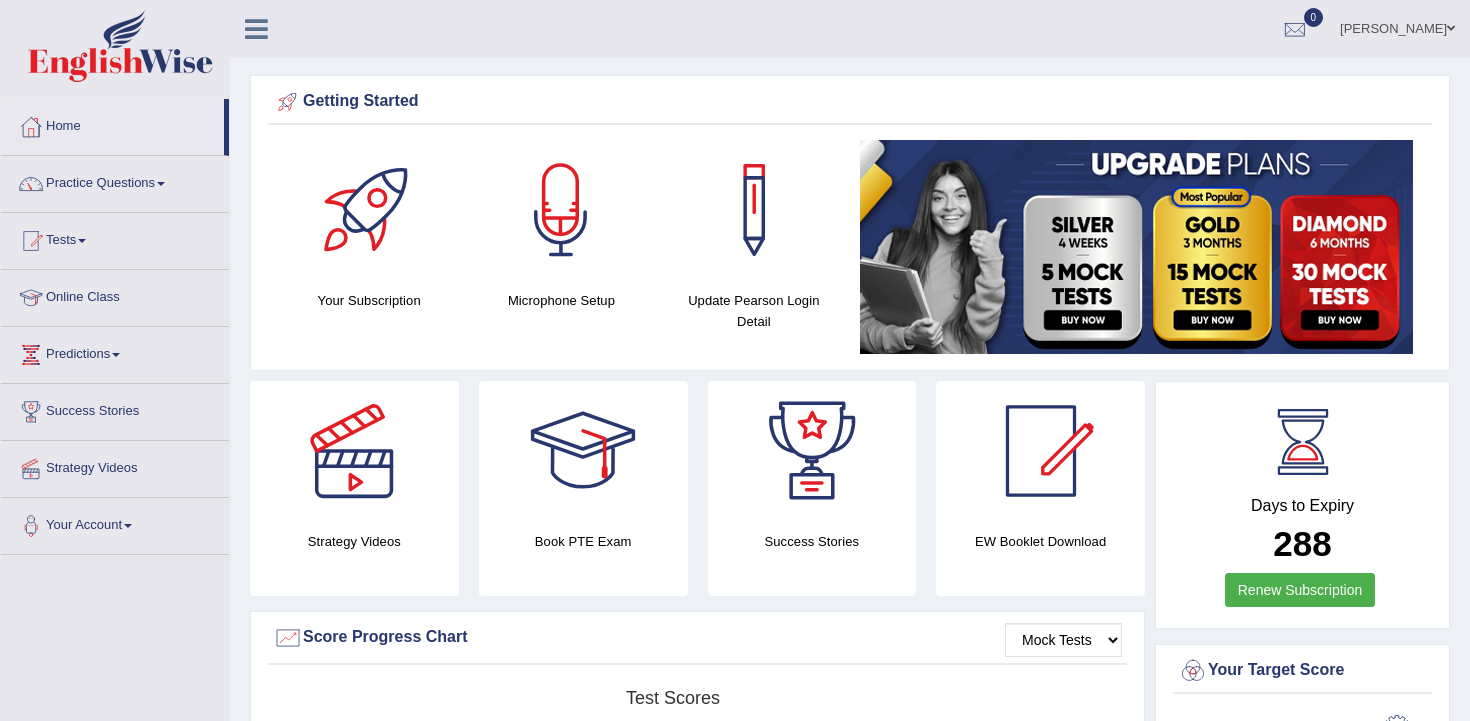 scroll, scrollTop: 0, scrollLeft: 0, axis: both 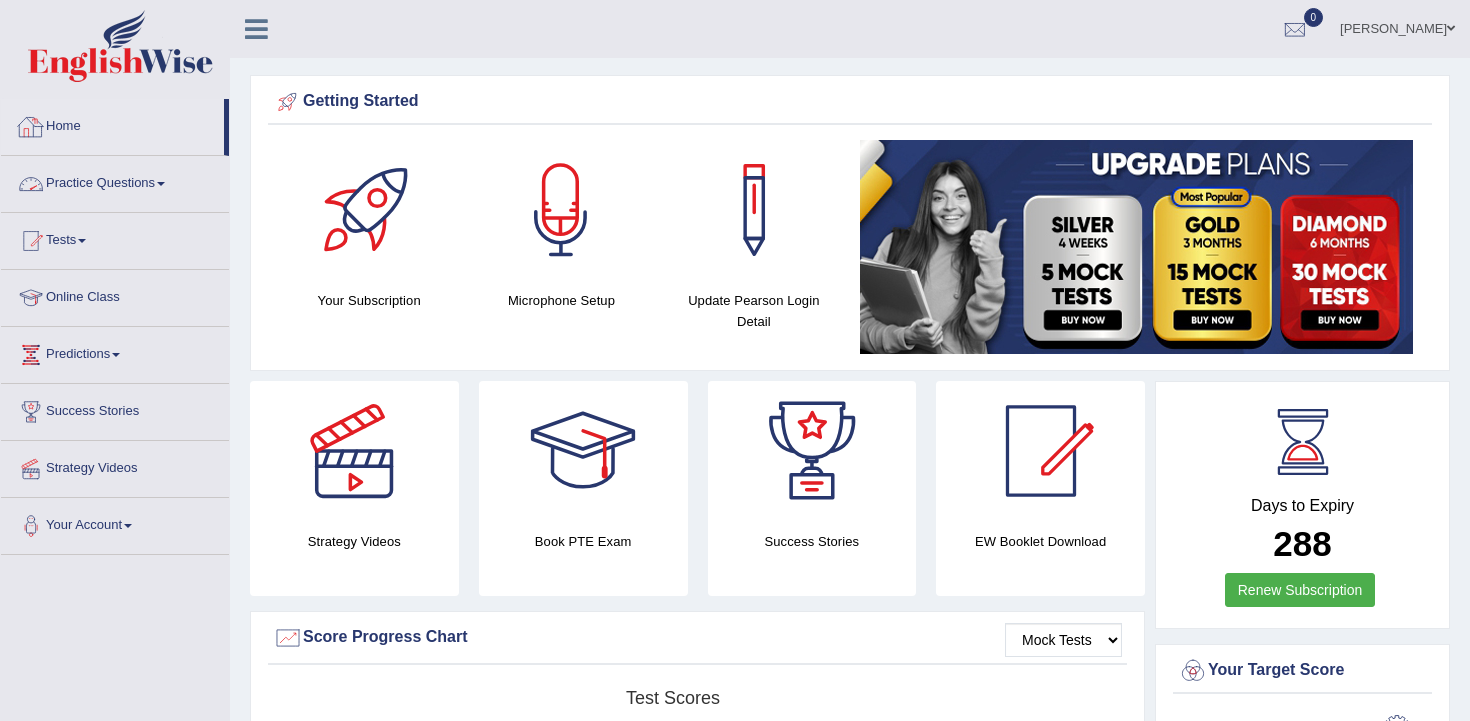 click on "Home" at bounding box center (112, 124) 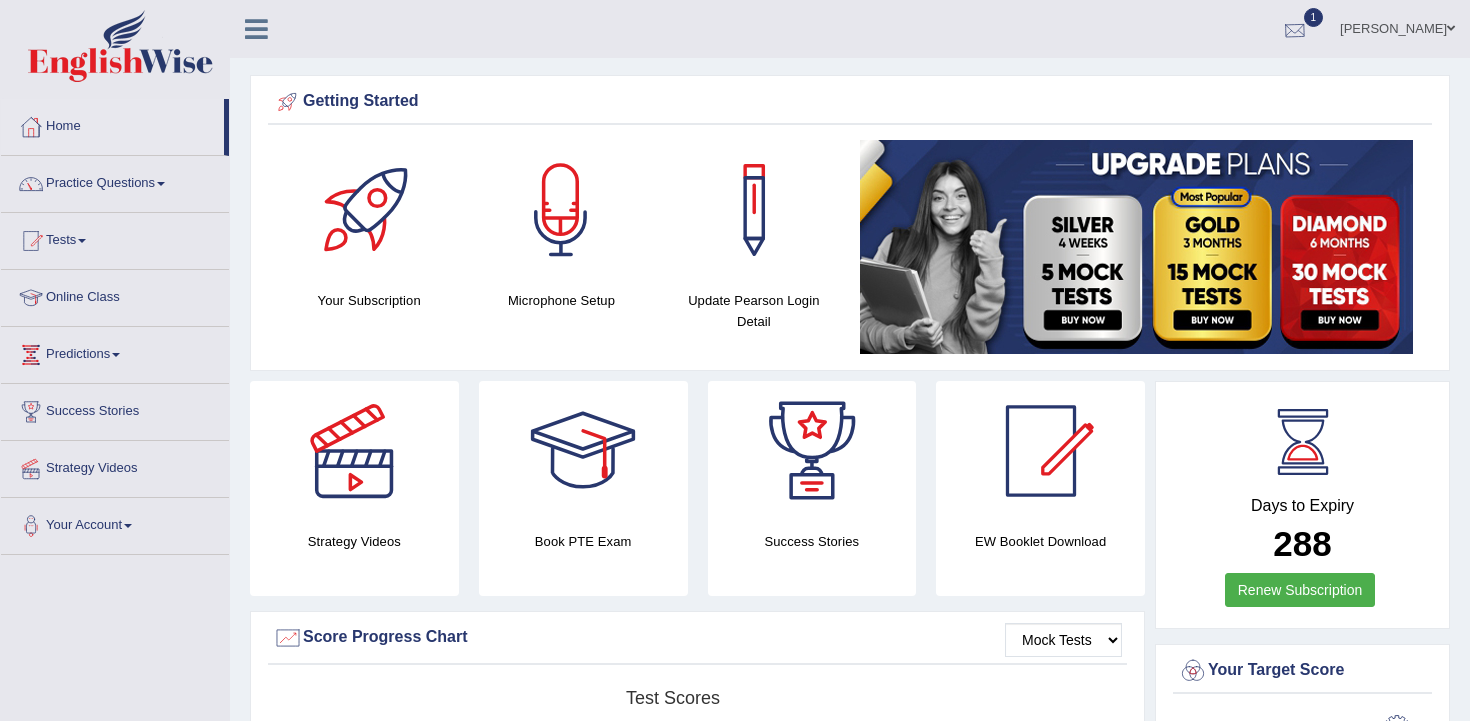 scroll, scrollTop: 0, scrollLeft: 0, axis: both 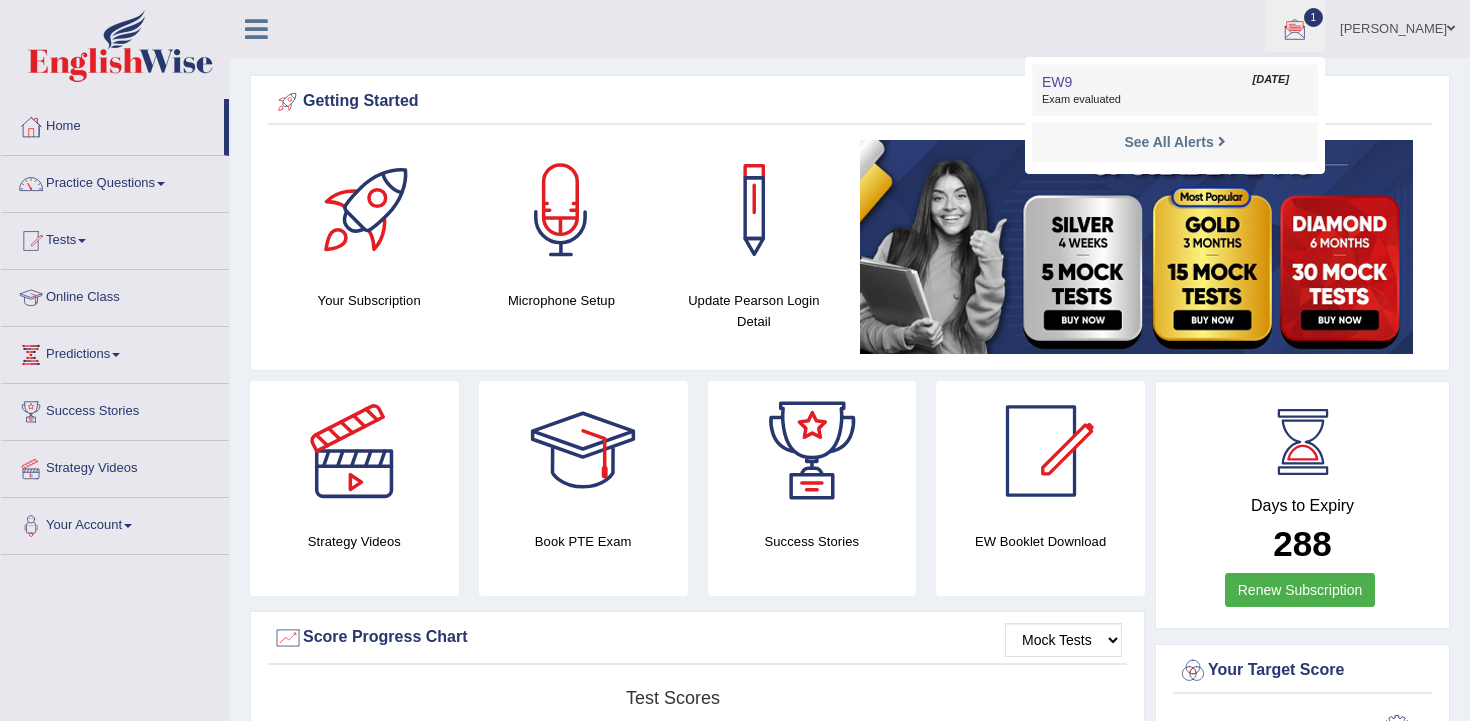 click on "EW9
Jul 10, 2025
Exam evaluated" at bounding box center (1175, 90) 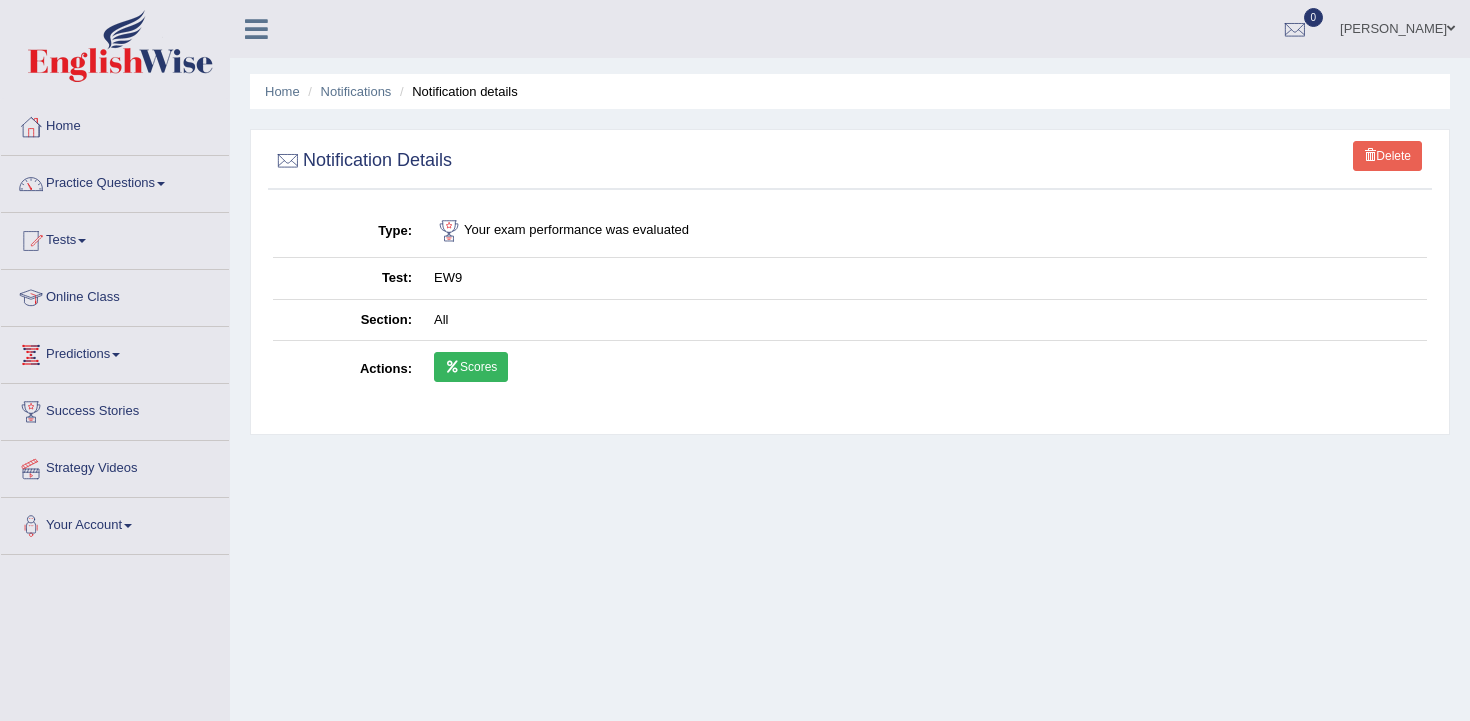 scroll, scrollTop: 0, scrollLeft: 0, axis: both 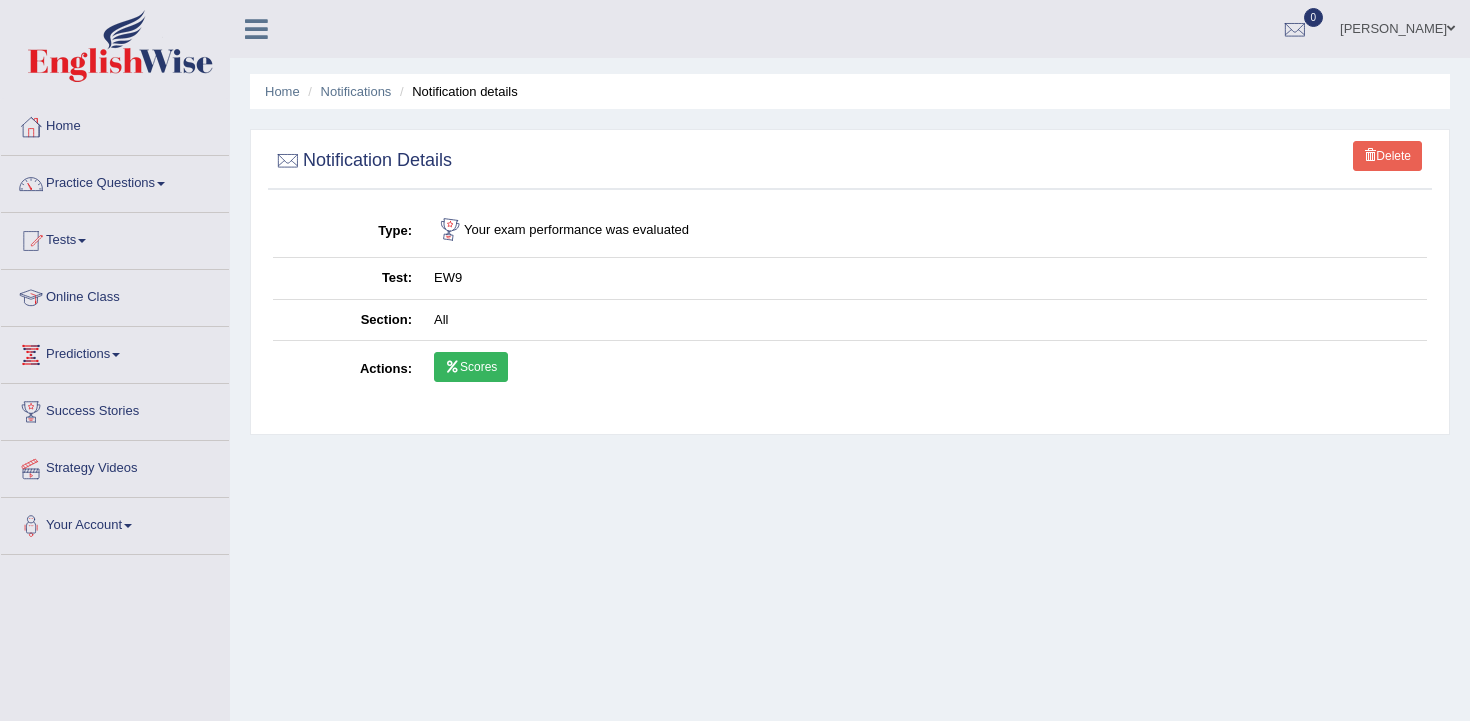 click on "Scores" at bounding box center [471, 367] 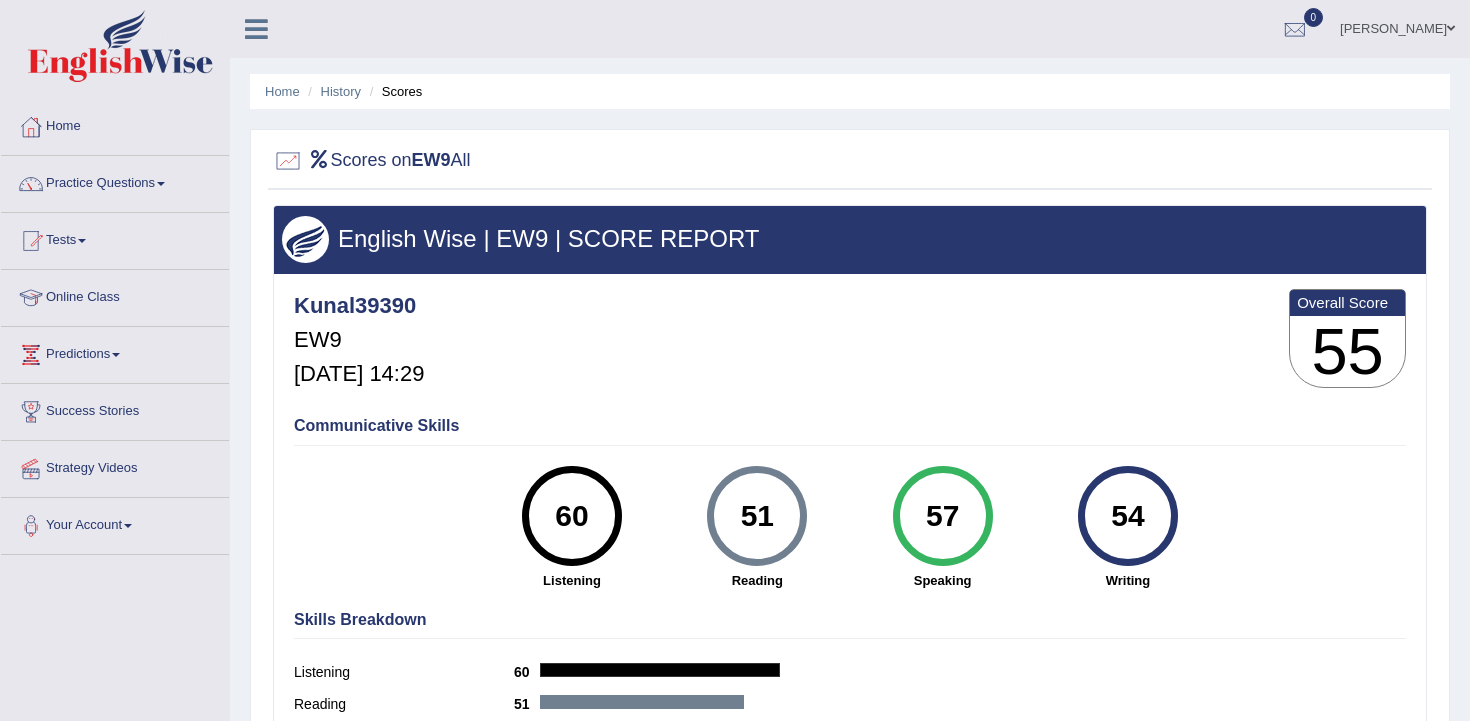 scroll, scrollTop: 0, scrollLeft: 0, axis: both 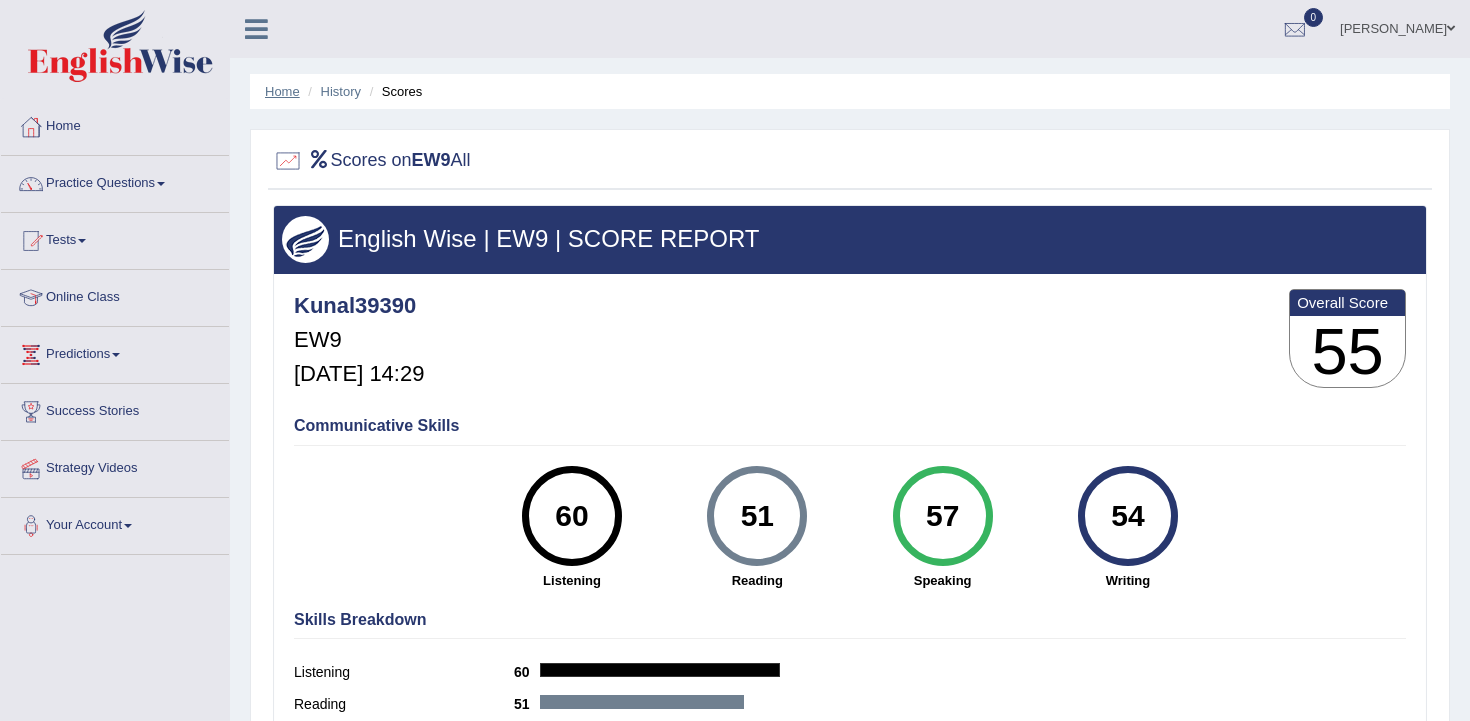 click on "Home" at bounding box center [282, 91] 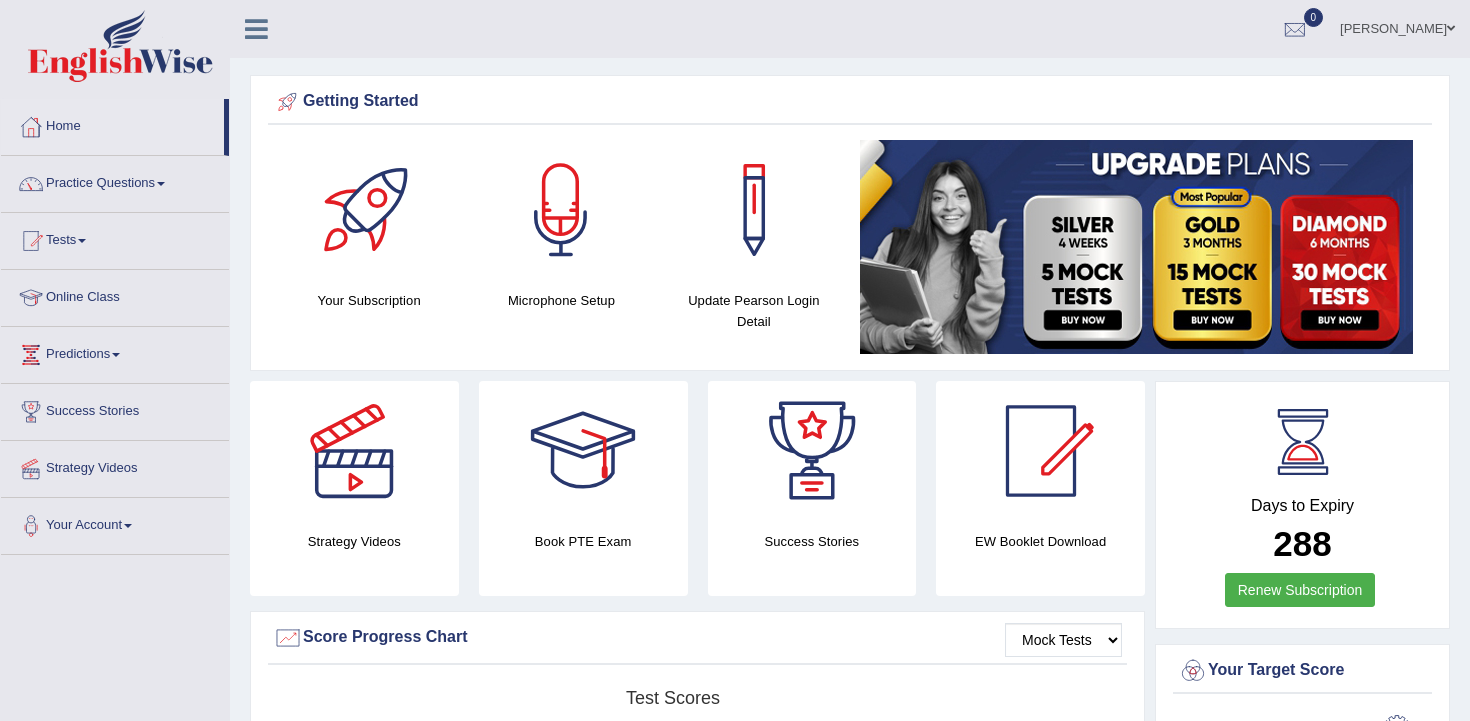 scroll, scrollTop: 0, scrollLeft: 0, axis: both 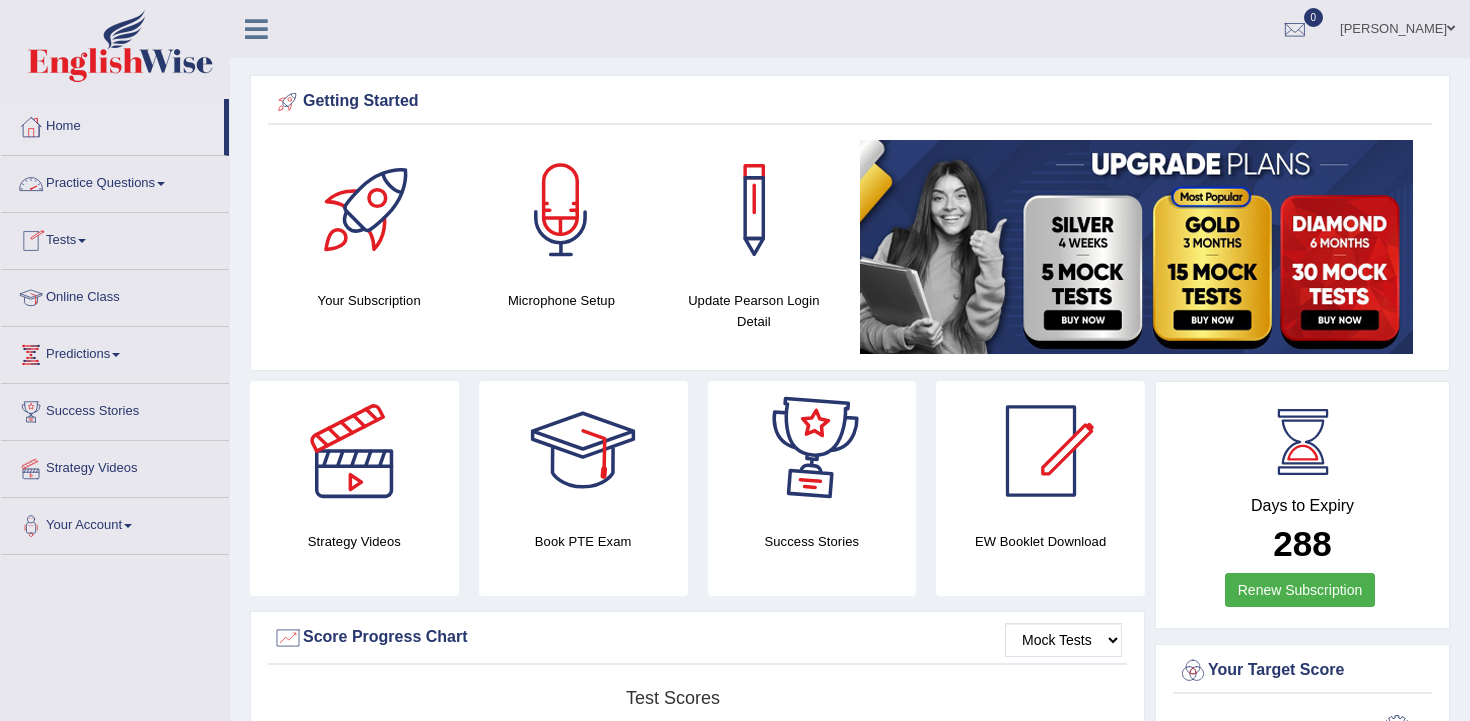 click on "Tests" at bounding box center [115, 238] 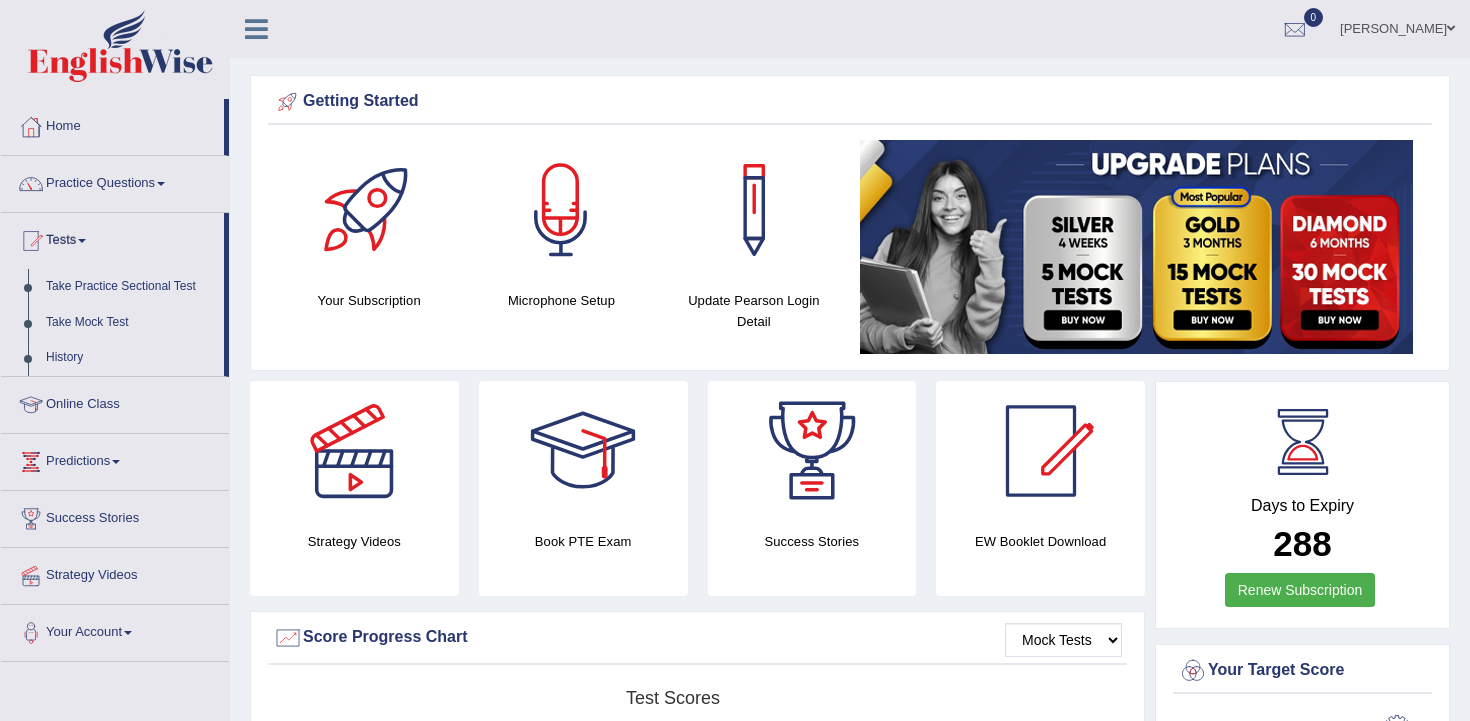 click on "History" at bounding box center (130, 358) 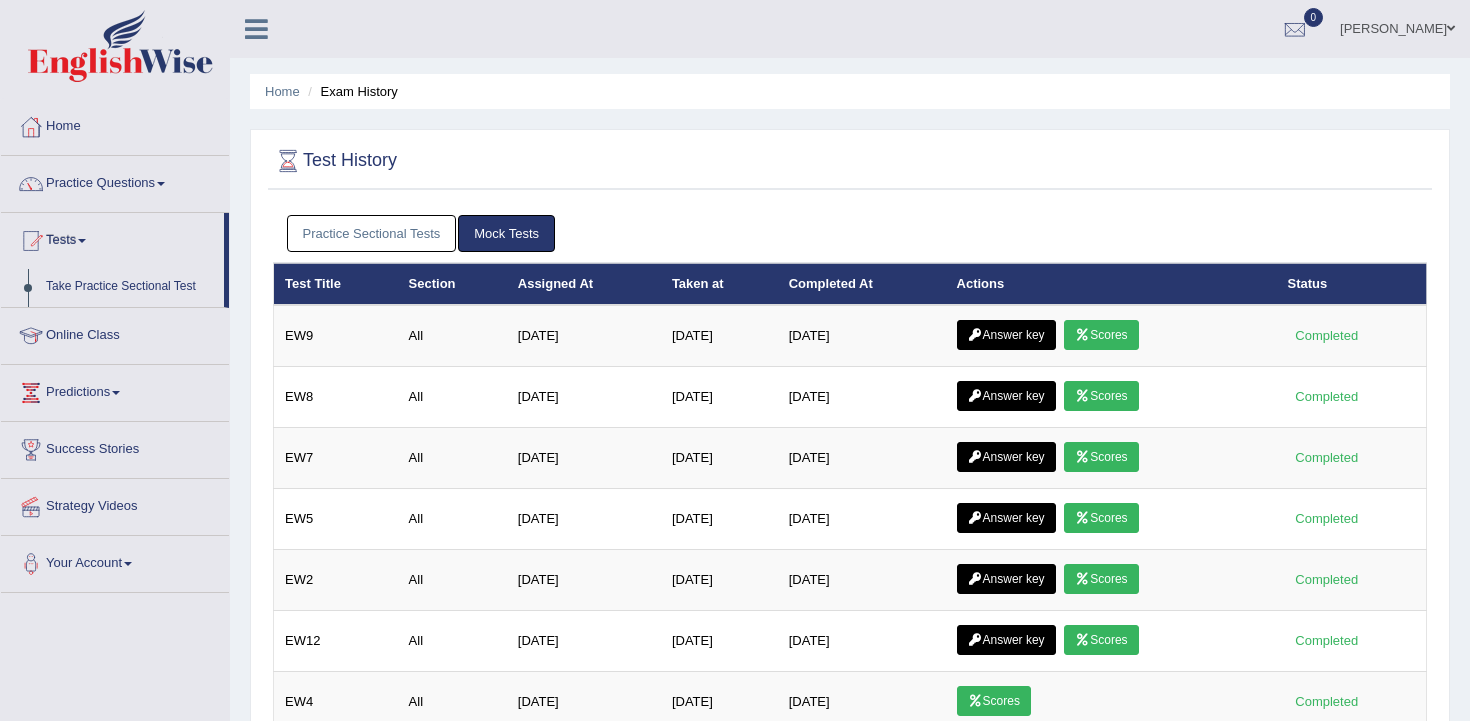 scroll, scrollTop: 0, scrollLeft: 0, axis: both 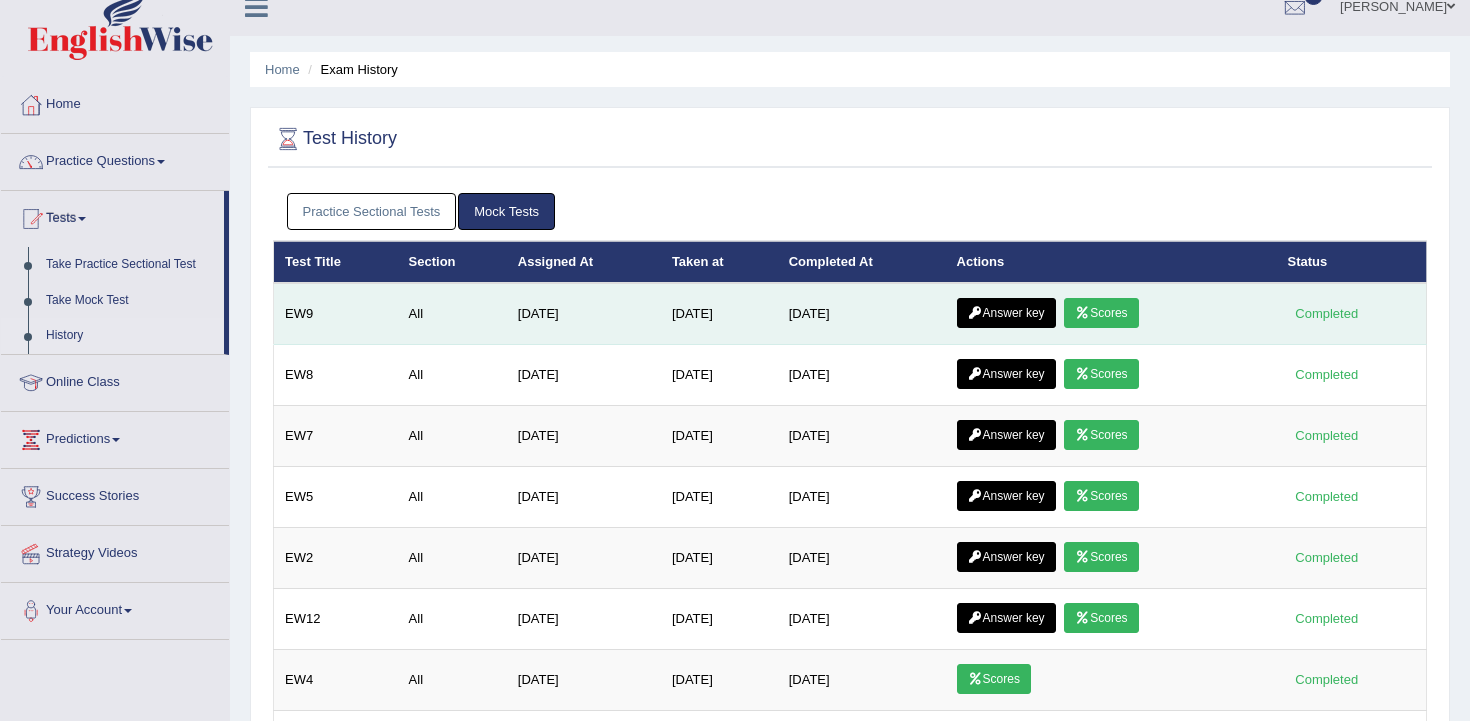 click on "Answer key" at bounding box center (1006, 313) 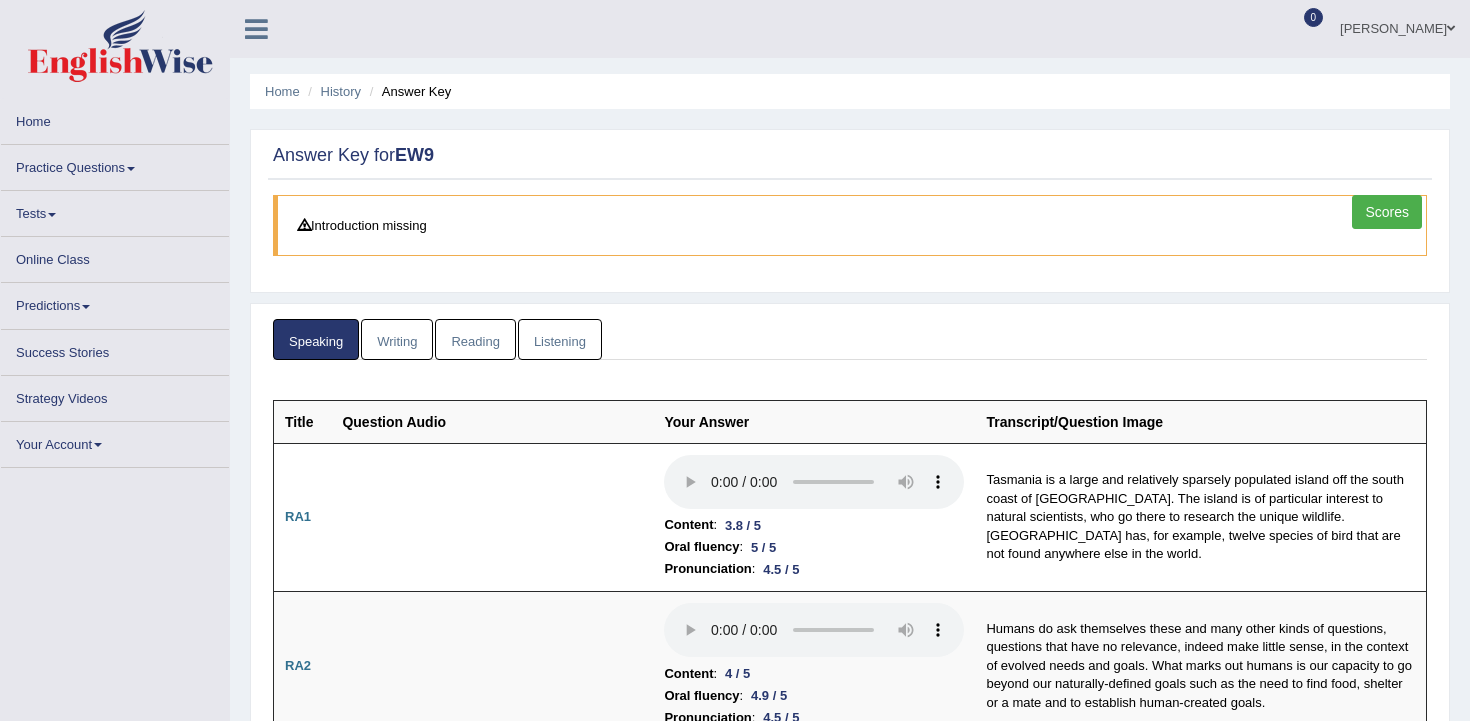 scroll, scrollTop: 0, scrollLeft: 0, axis: both 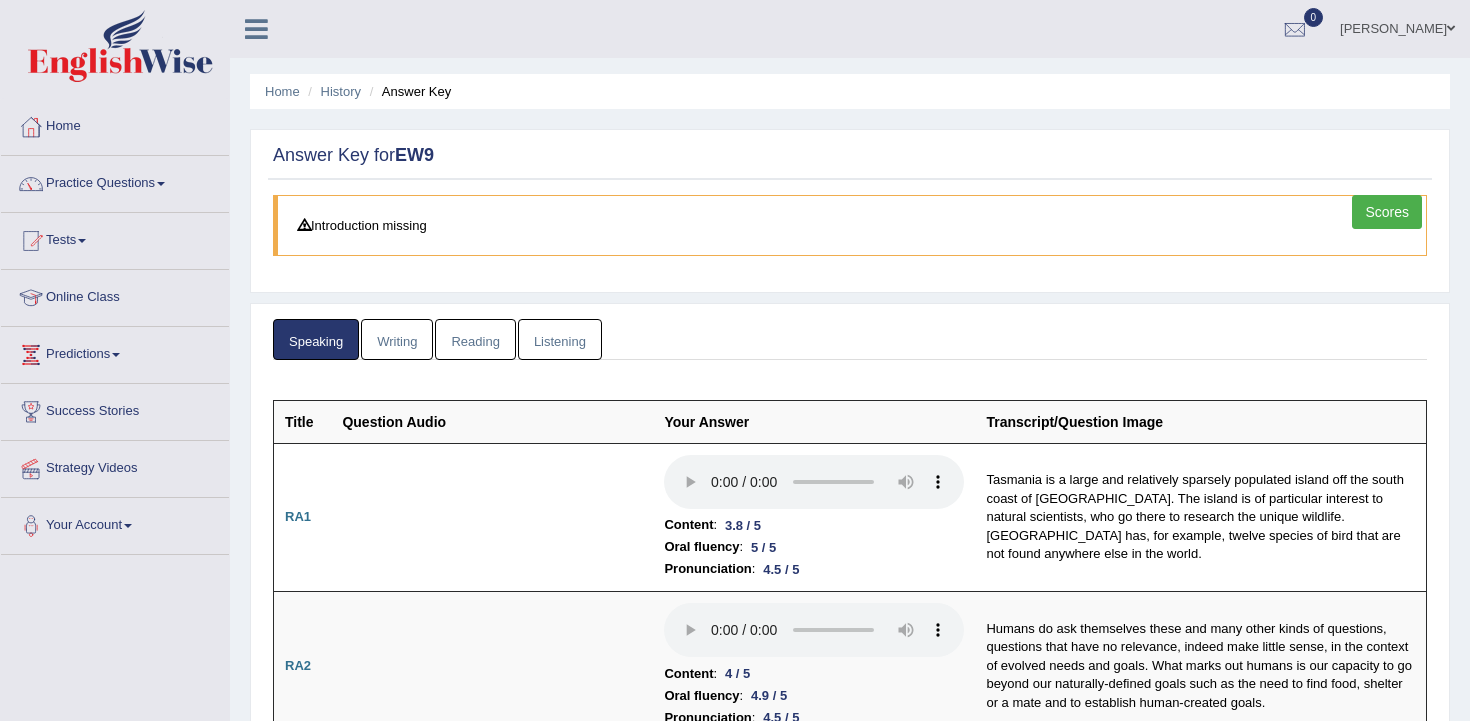 click on "Writing" at bounding box center (397, 339) 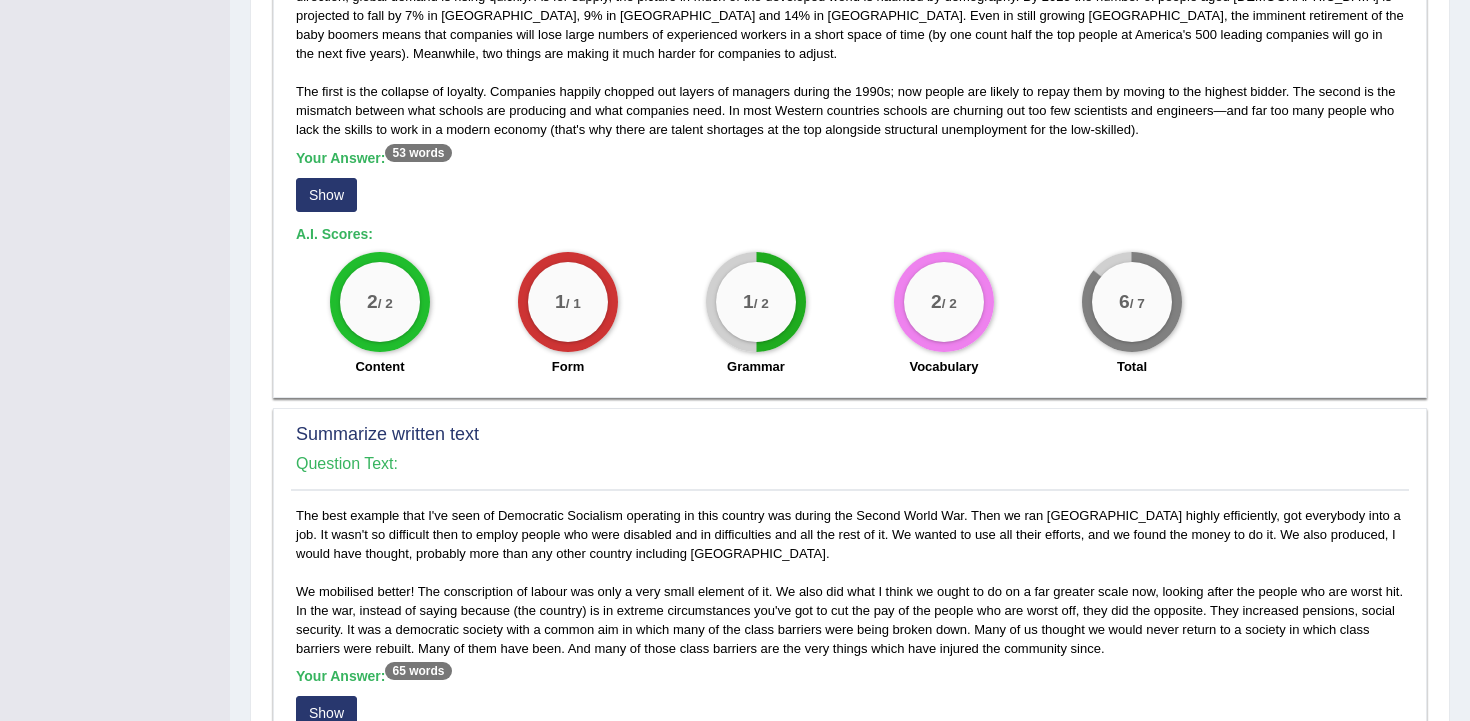 scroll, scrollTop: 630, scrollLeft: 0, axis: vertical 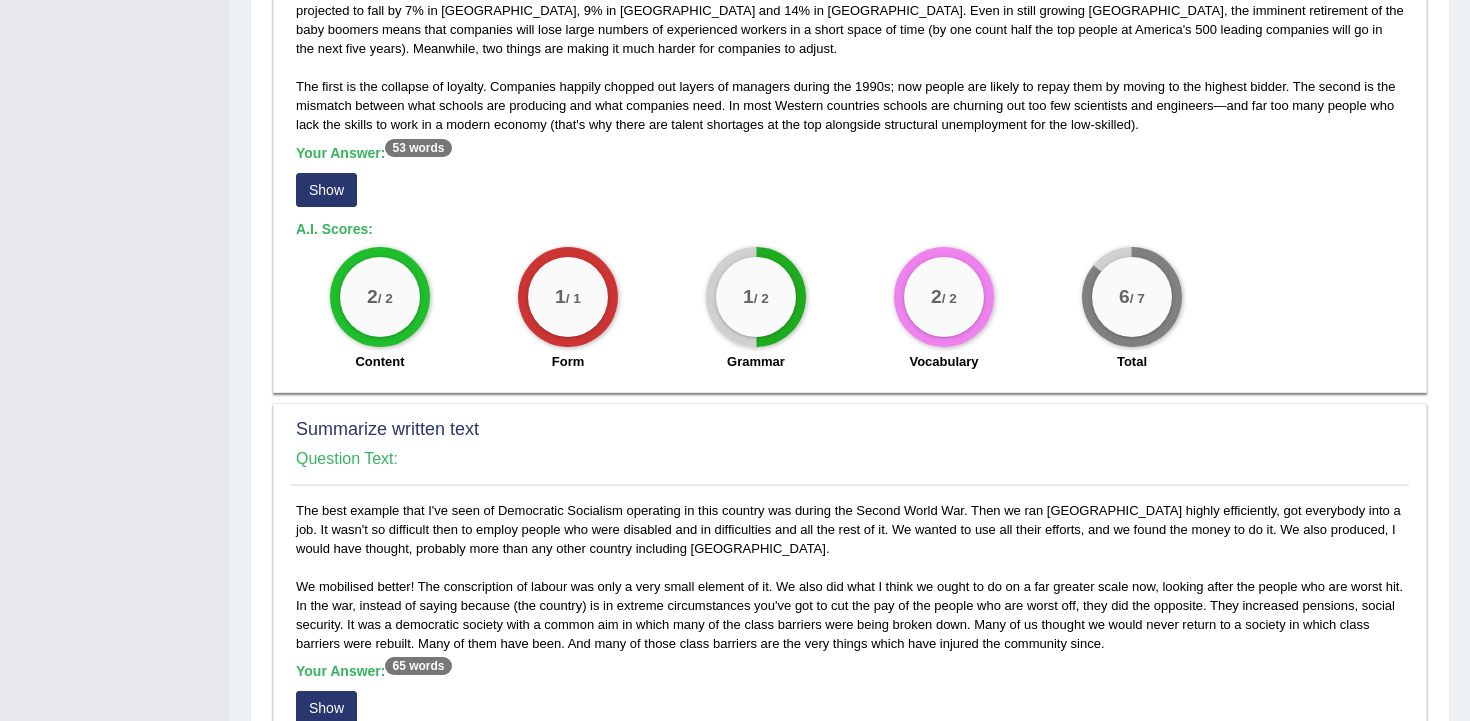 click on "Show" at bounding box center (326, 190) 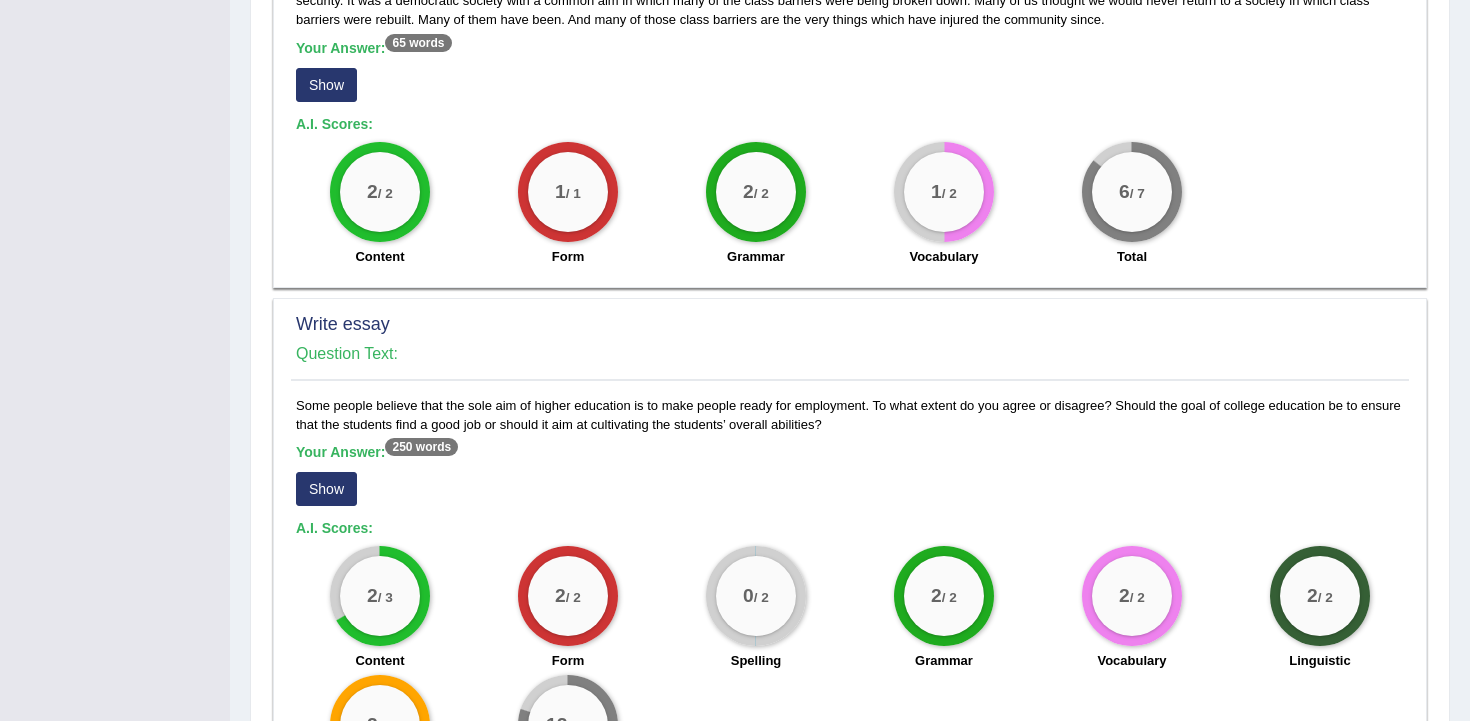 scroll, scrollTop: 1254, scrollLeft: 0, axis: vertical 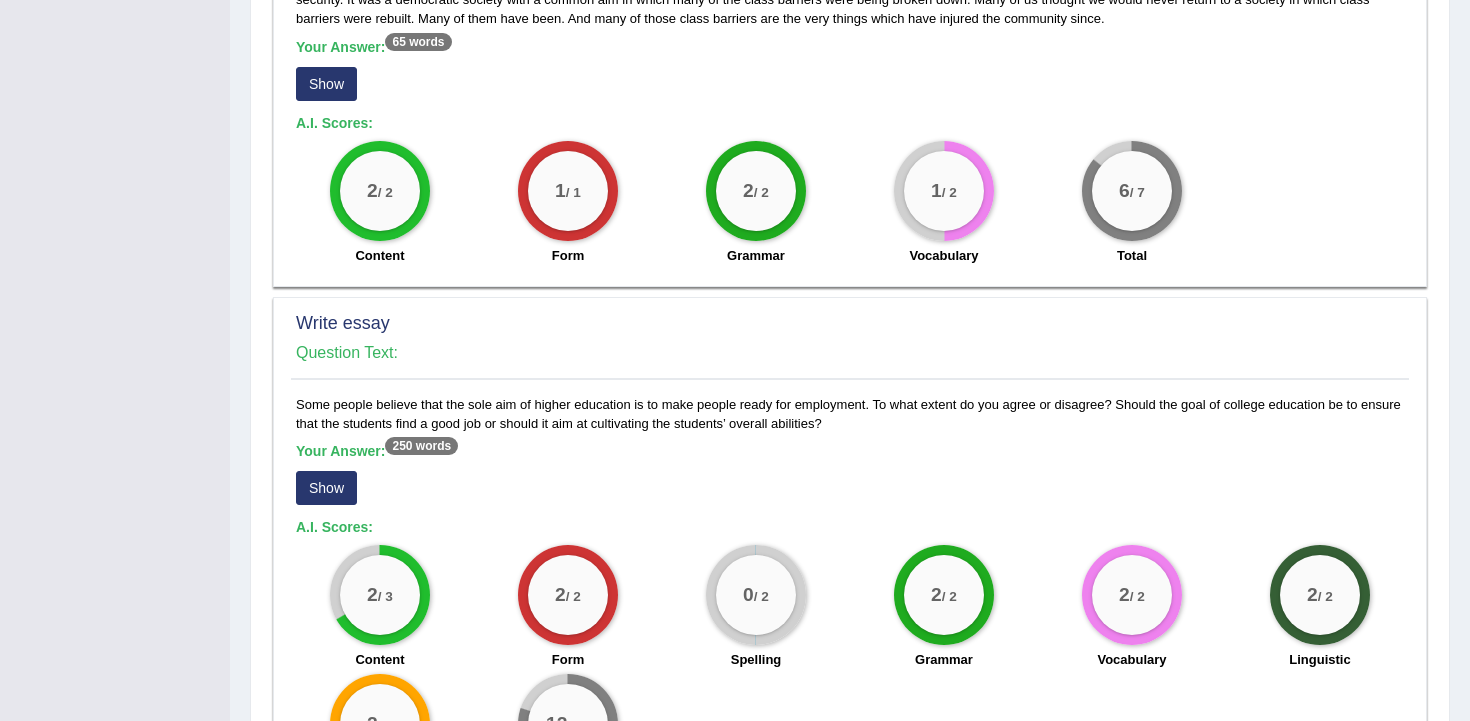 click on "Show" at bounding box center (326, 84) 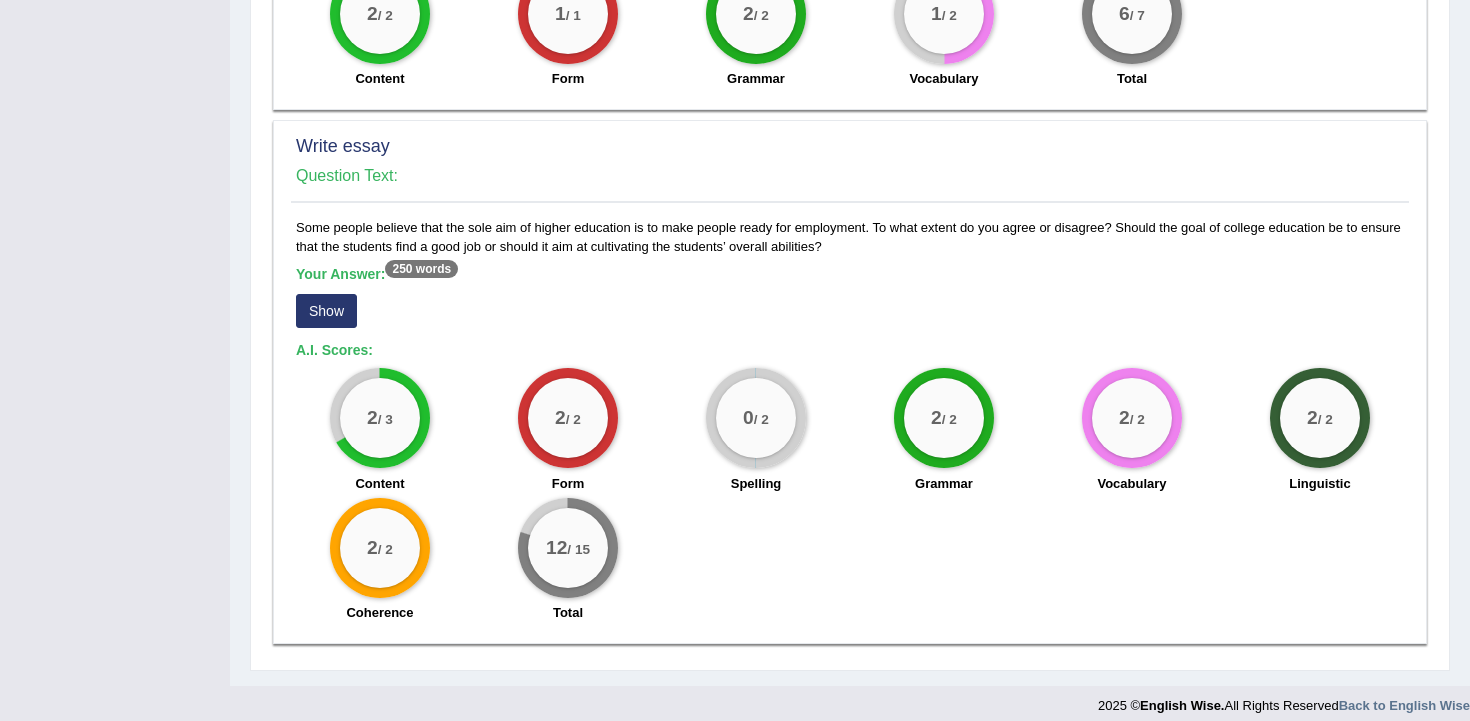 scroll, scrollTop: 1446, scrollLeft: 0, axis: vertical 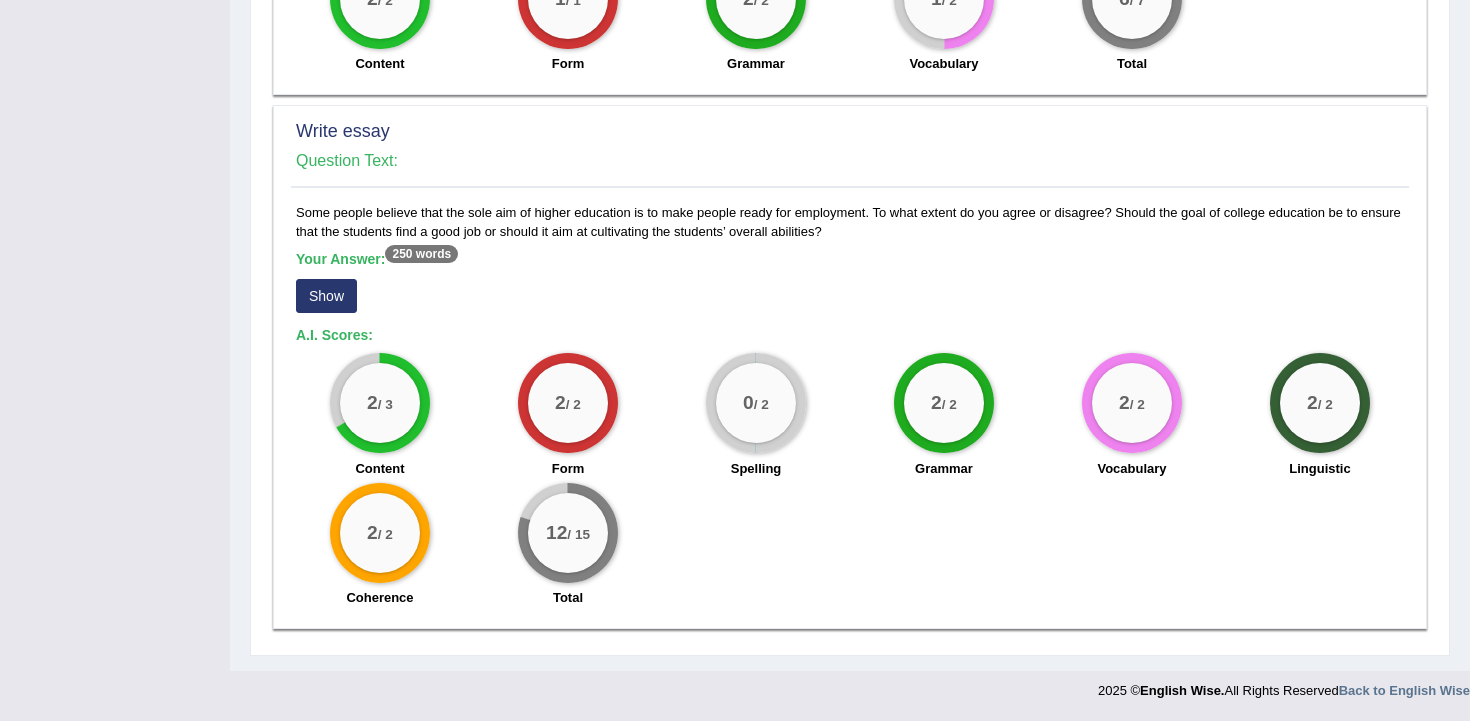 click on "Show" at bounding box center (326, 296) 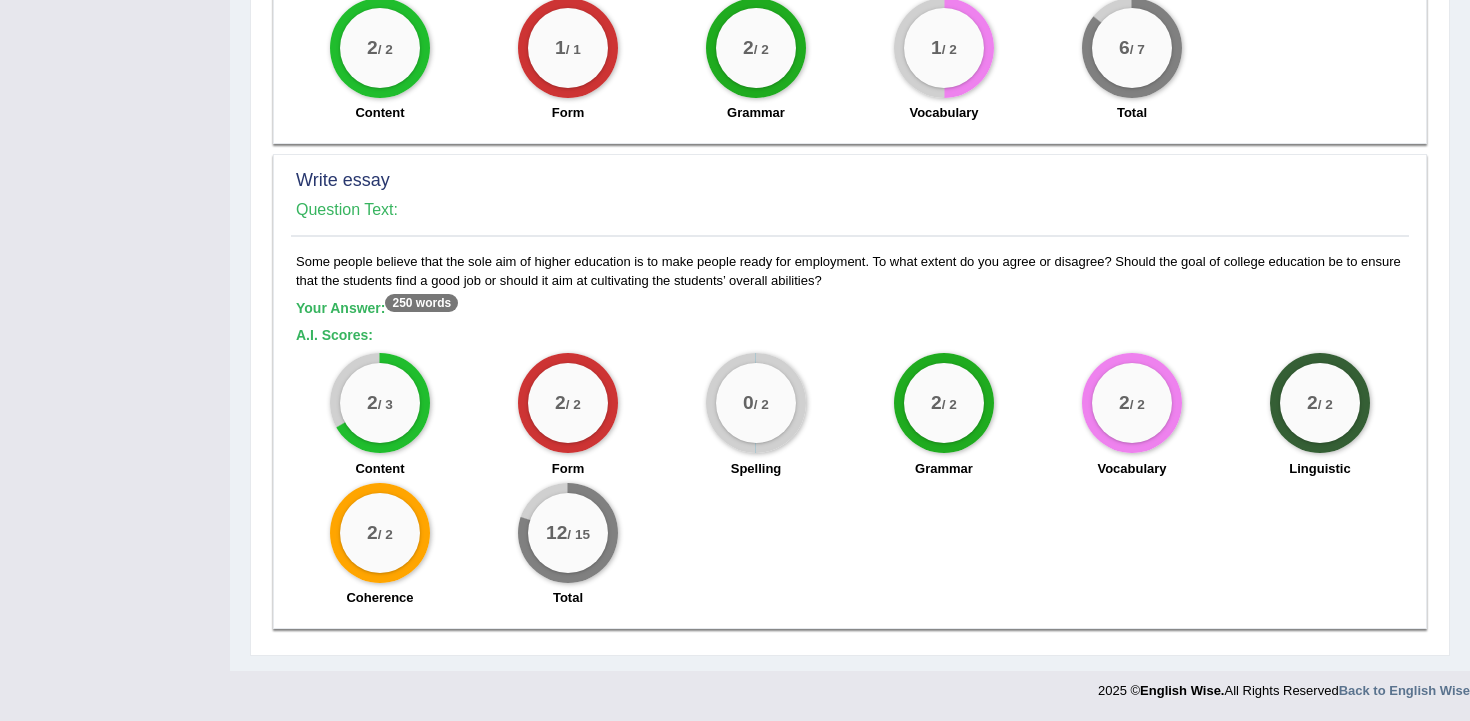 scroll, scrollTop: 1397, scrollLeft: 0, axis: vertical 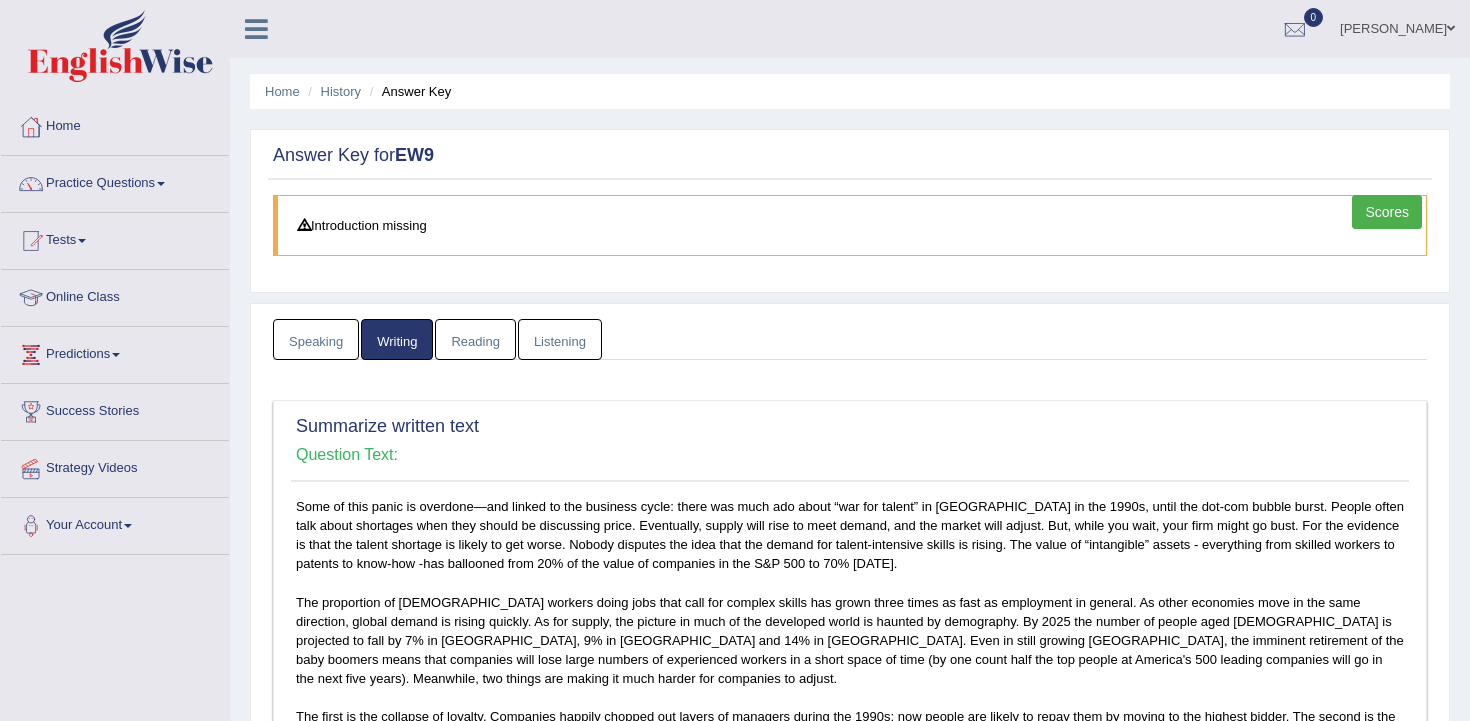 click on "Reading" at bounding box center [475, 339] 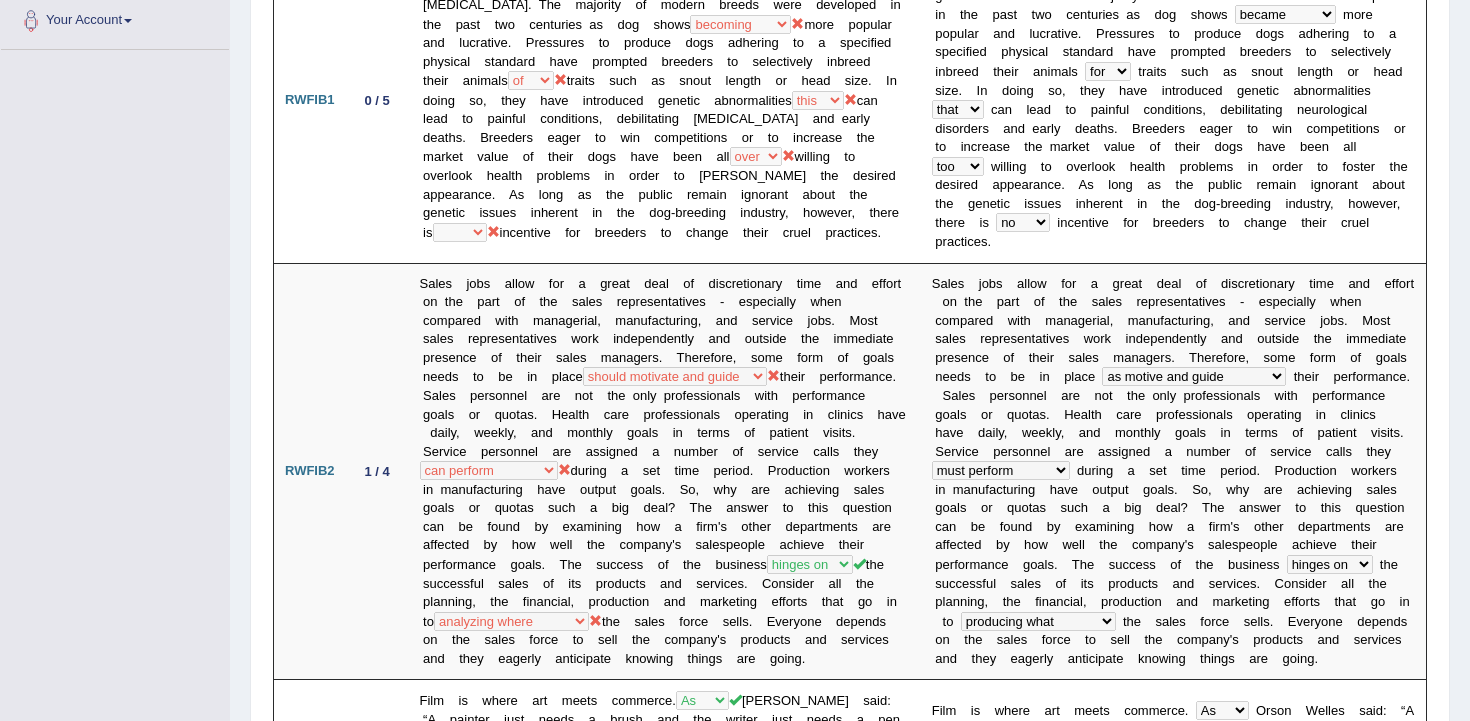 scroll, scrollTop: 0, scrollLeft: 0, axis: both 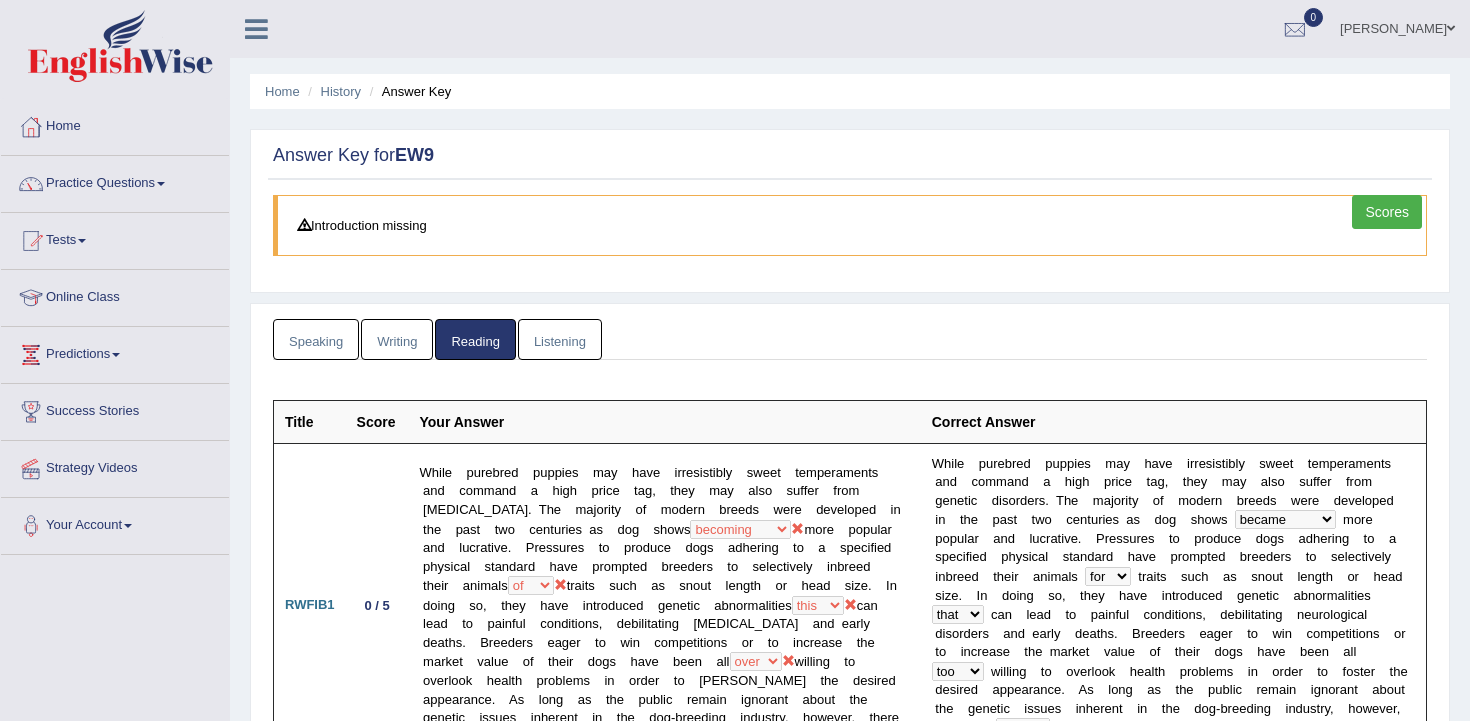 click on "Speaking
Writing
[GEOGRAPHIC_DATA]
Listening
Title Question Audio Your Answer Transcript/Question Image RA1
Content  :  3.8 / 5
Oral fluency  :  5 / 5
Pronunciation  :  4.5 / 5
[GEOGRAPHIC_DATA] is a large and relatively sparsely populated island off the south coast of [GEOGRAPHIC_DATA]. The island is of particular interest to natural scientists, who go there to research the unique wildlife. [GEOGRAPHIC_DATA] has, for example, twelve species of bird that are not found anywhere else in the world. RA2
Content  :  4 / 5
Oral fluency  :  4.9 / 5
Pronunciation  :  4.5 / 5 RA3  :" at bounding box center (850, 2115) 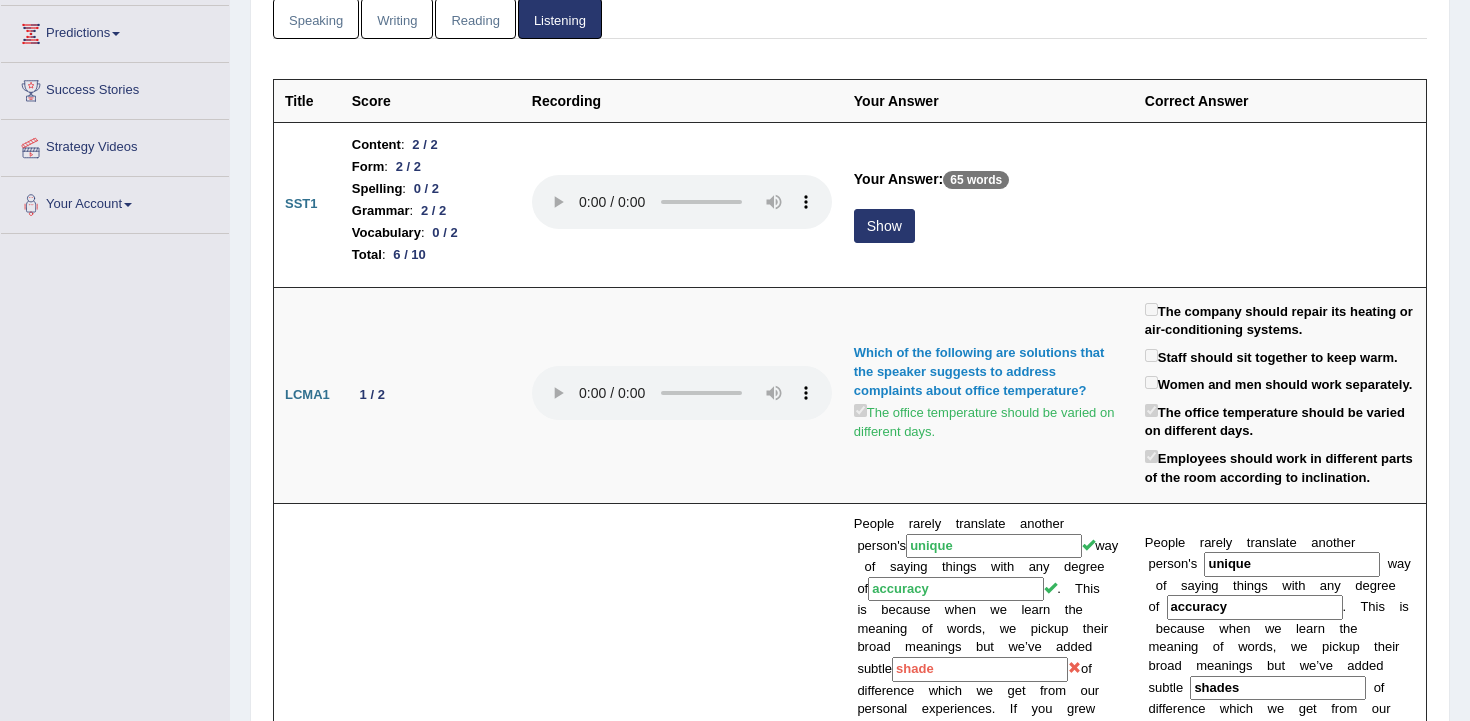 scroll, scrollTop: 325, scrollLeft: 0, axis: vertical 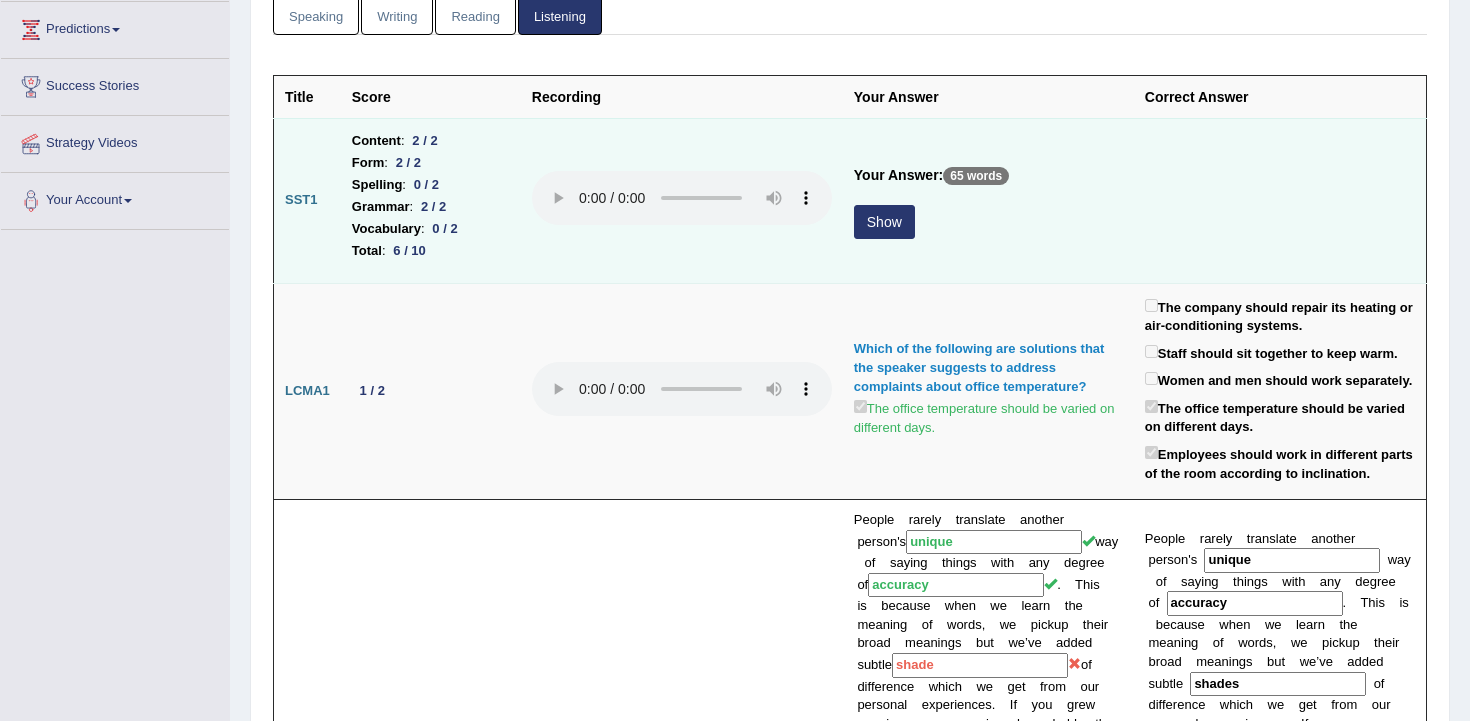 click on "Show" at bounding box center [884, 222] 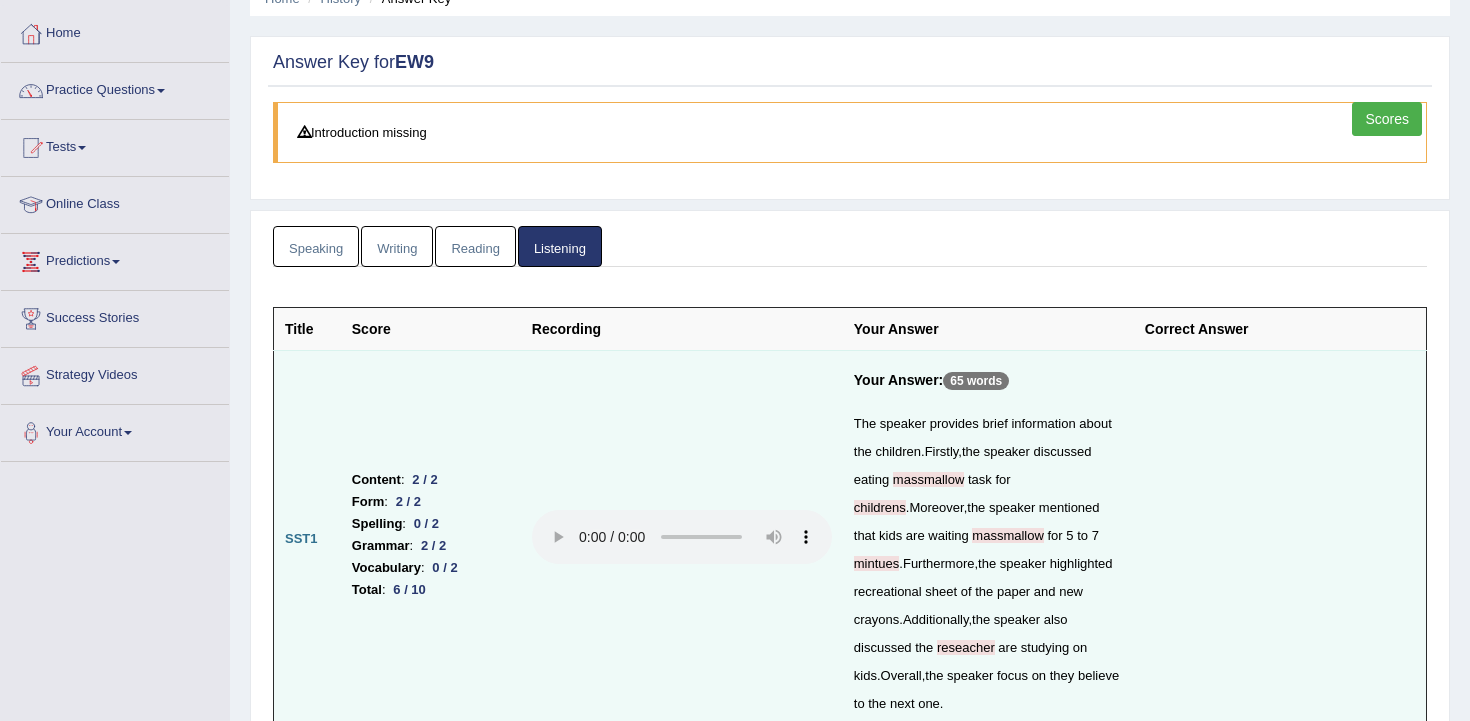 scroll, scrollTop: 0, scrollLeft: 0, axis: both 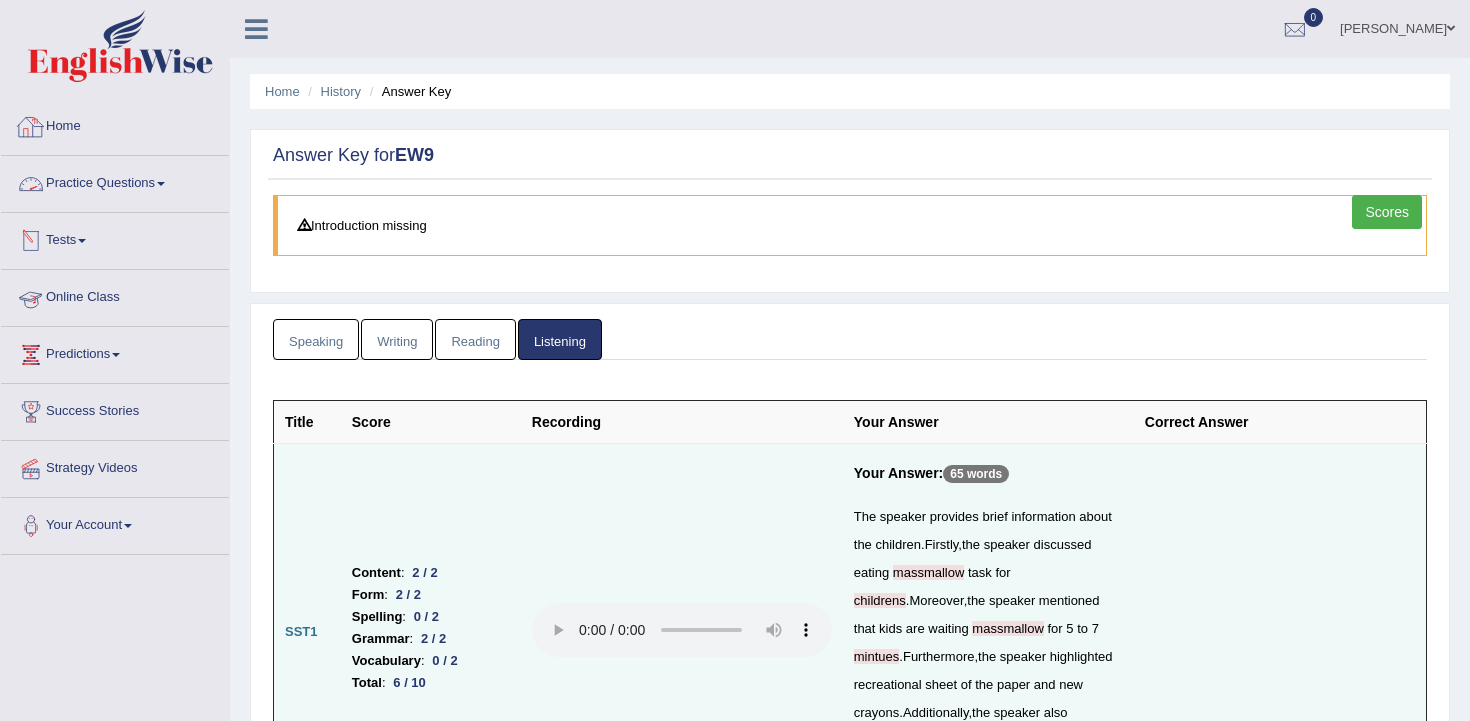 click on "Home" at bounding box center (115, 124) 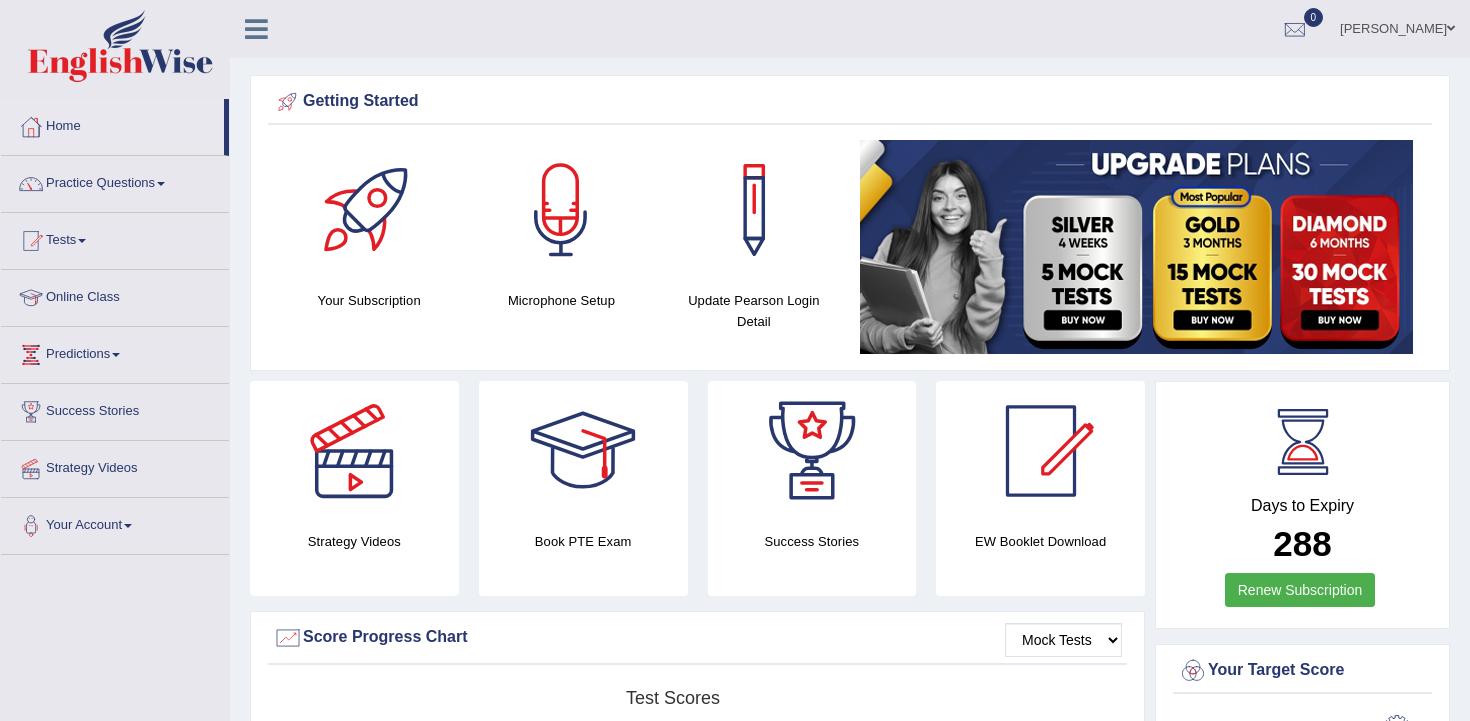 scroll, scrollTop: 0, scrollLeft: 0, axis: both 